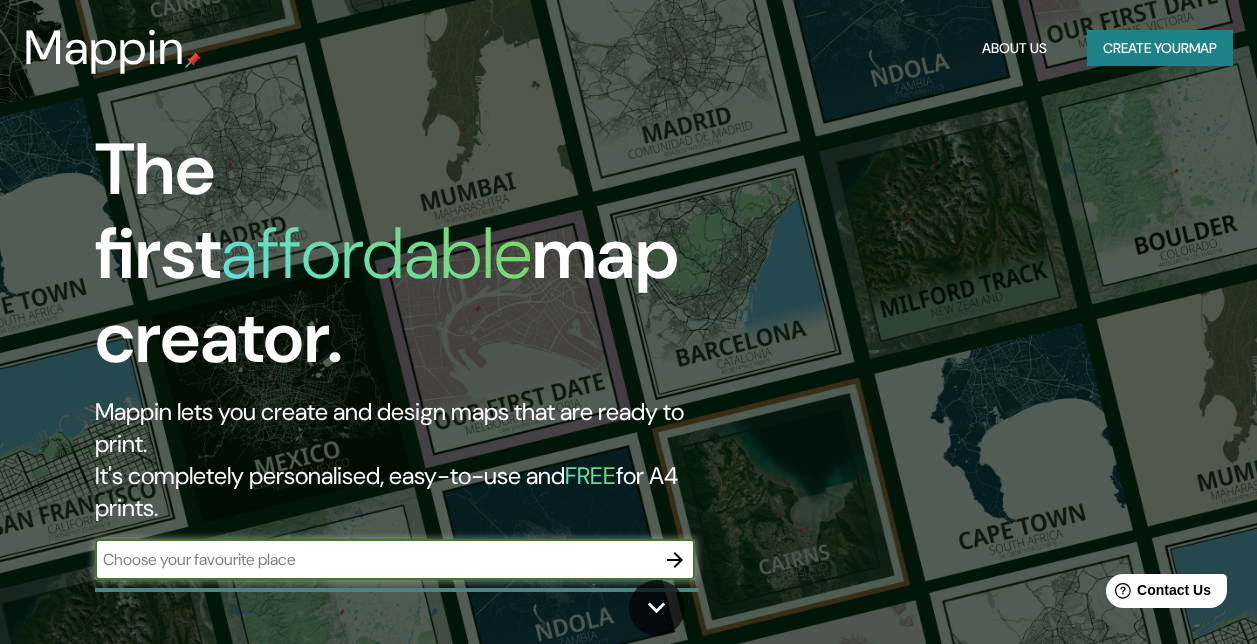scroll, scrollTop: 0, scrollLeft: 0, axis: both 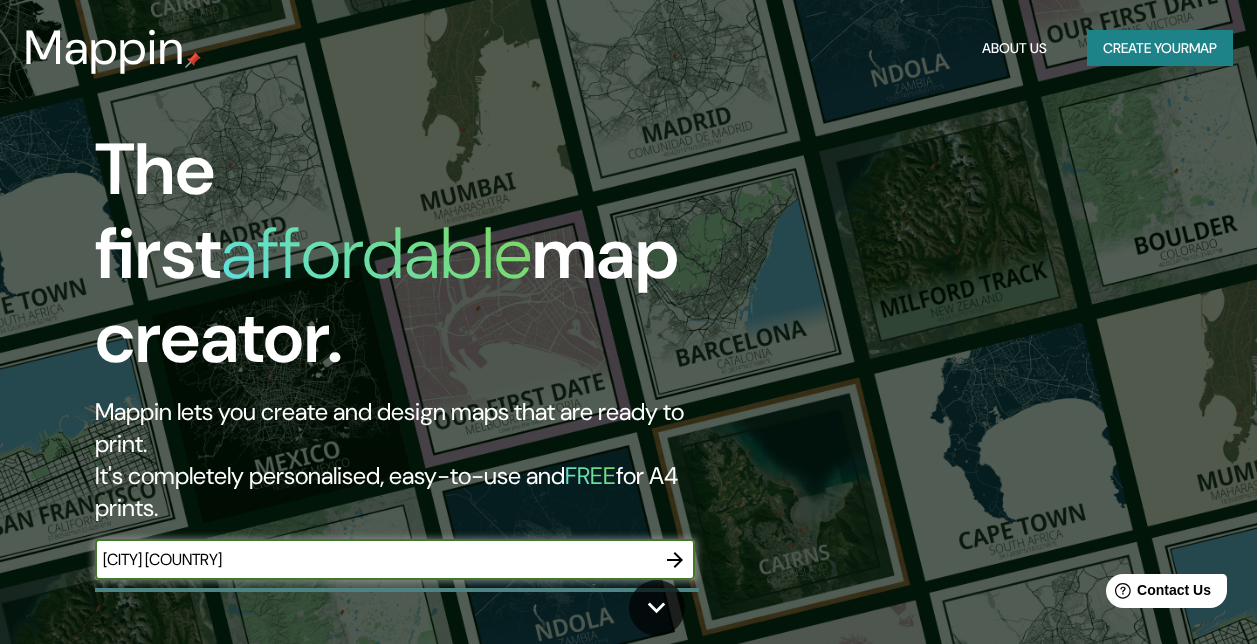 type on "[CITY] [COUNTRY]" 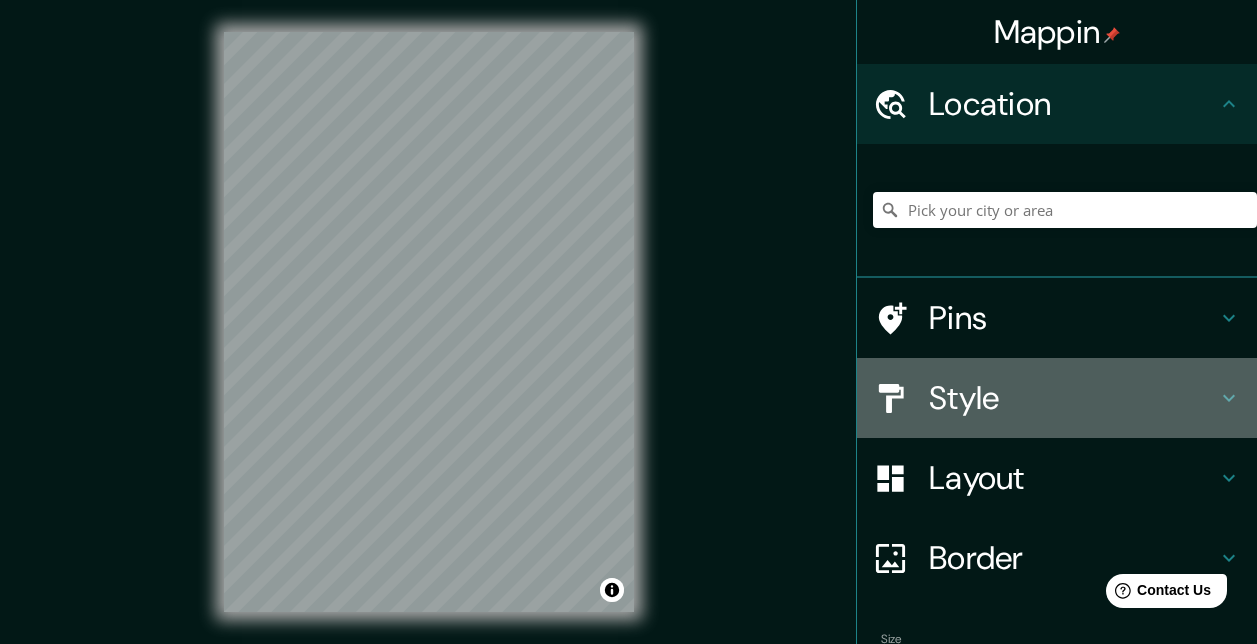 click 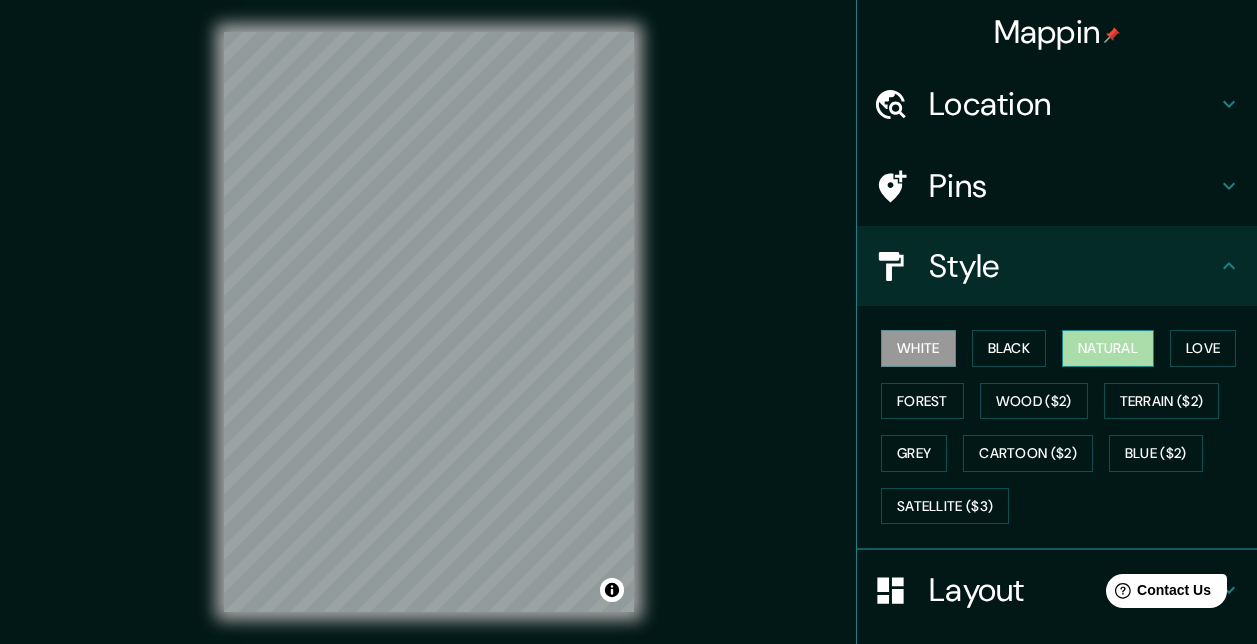 click on "Natural" at bounding box center [1108, 348] 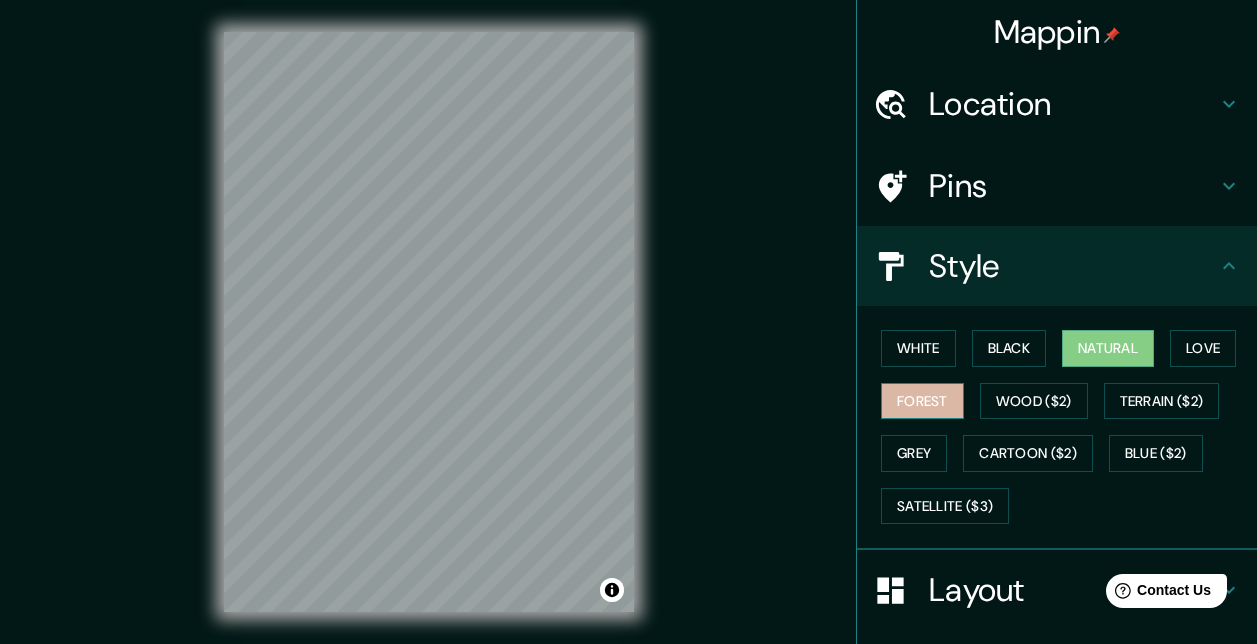 click on "Forest" at bounding box center [922, 401] 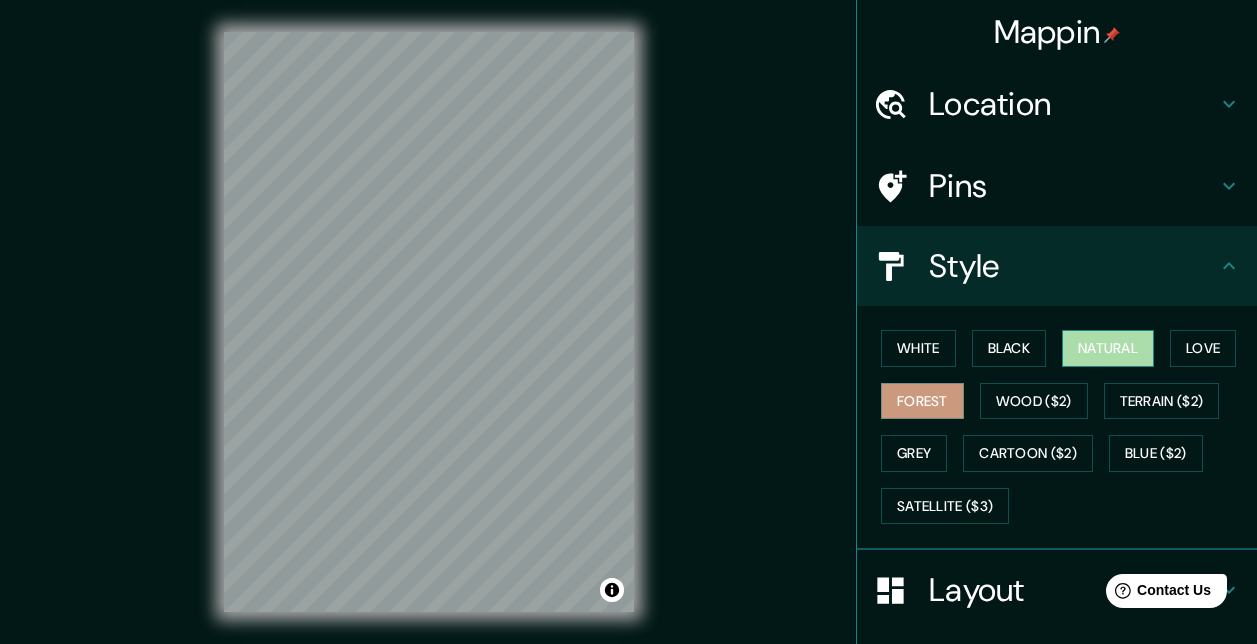 click on "Natural" at bounding box center (1108, 348) 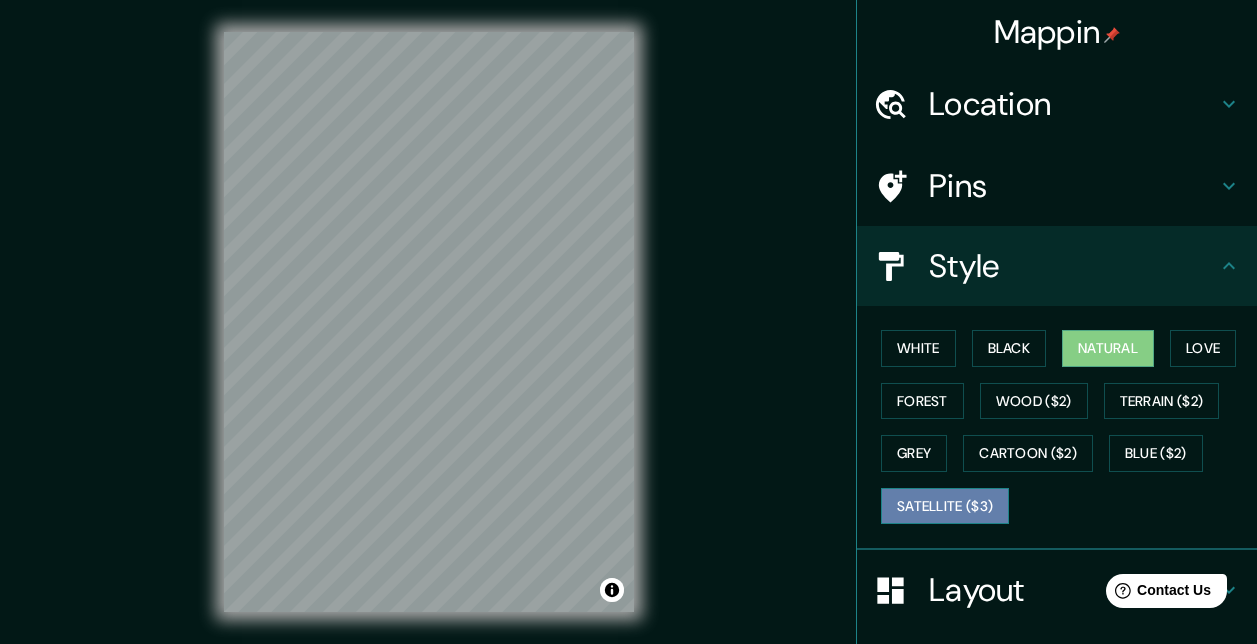 click on "Satellite ($3)" at bounding box center (945, 506) 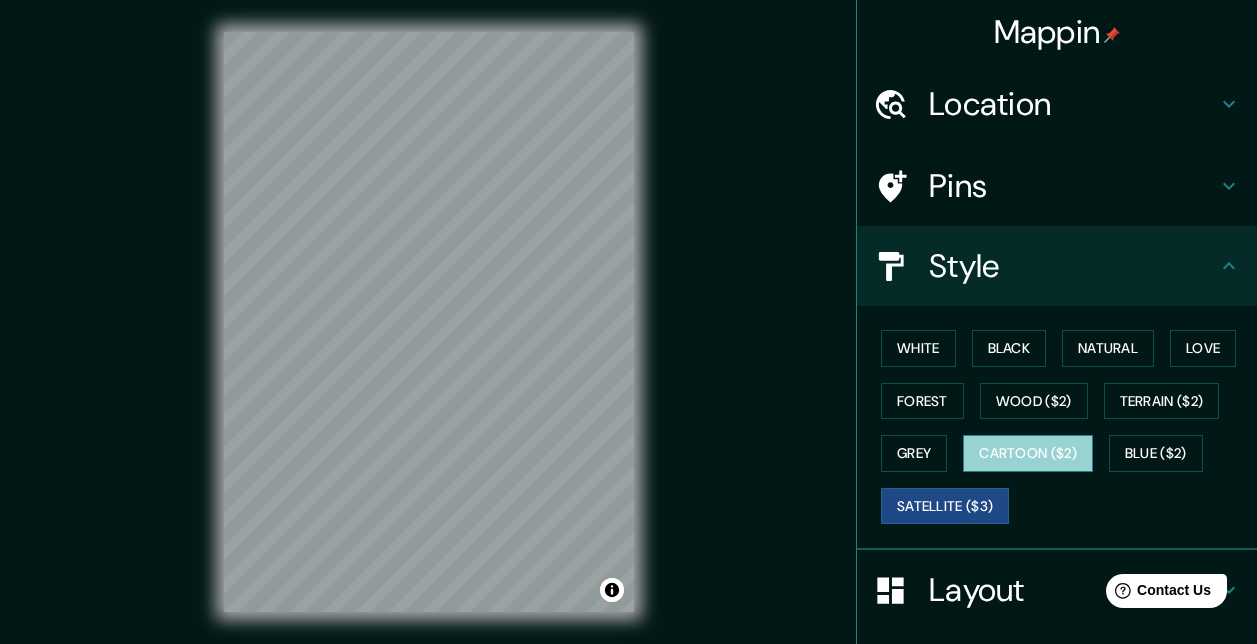 click on "Cartoon ($2)" at bounding box center (1028, 453) 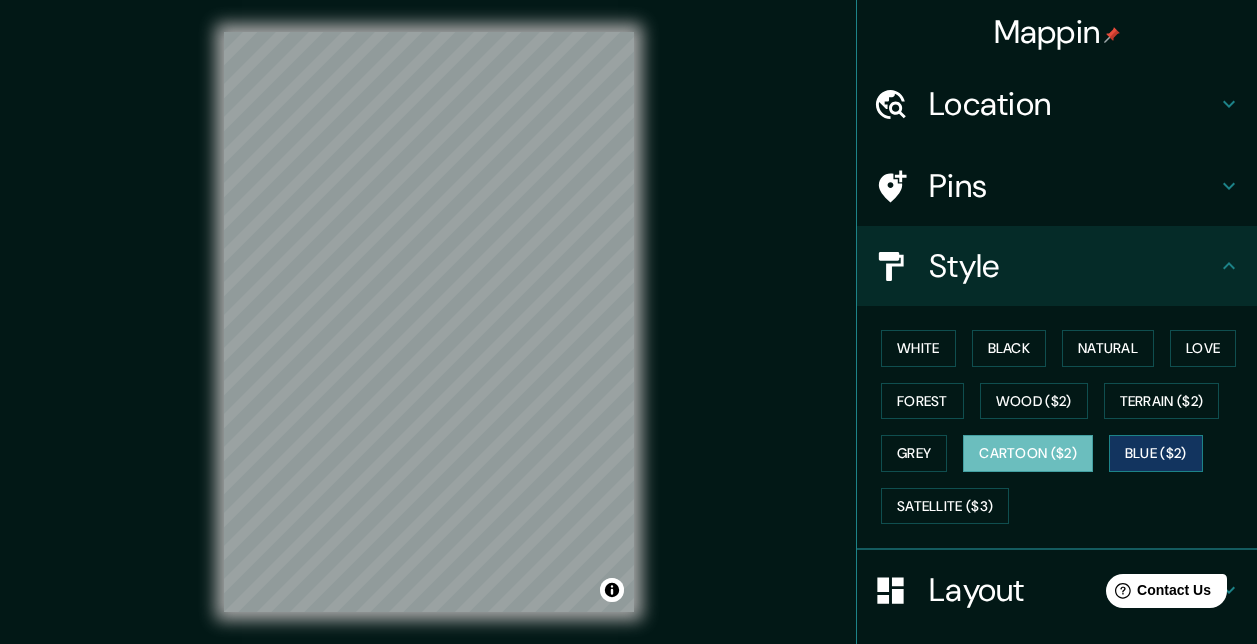 click on "Blue ($2)" at bounding box center (1156, 453) 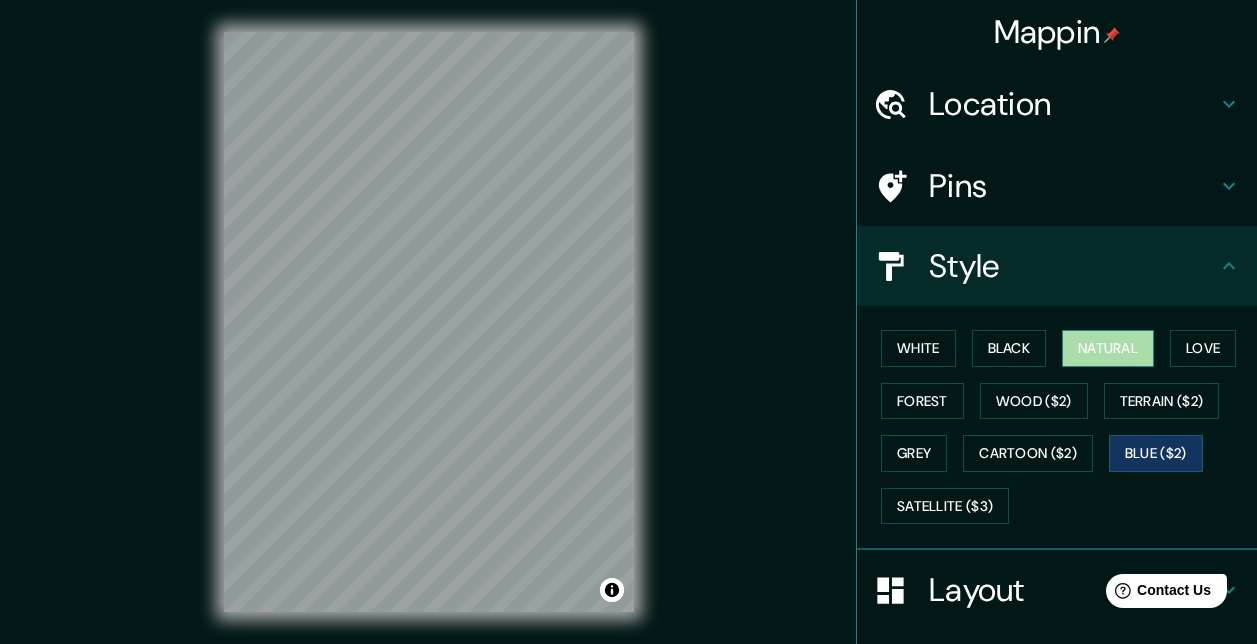 click on "Natural" at bounding box center (1108, 348) 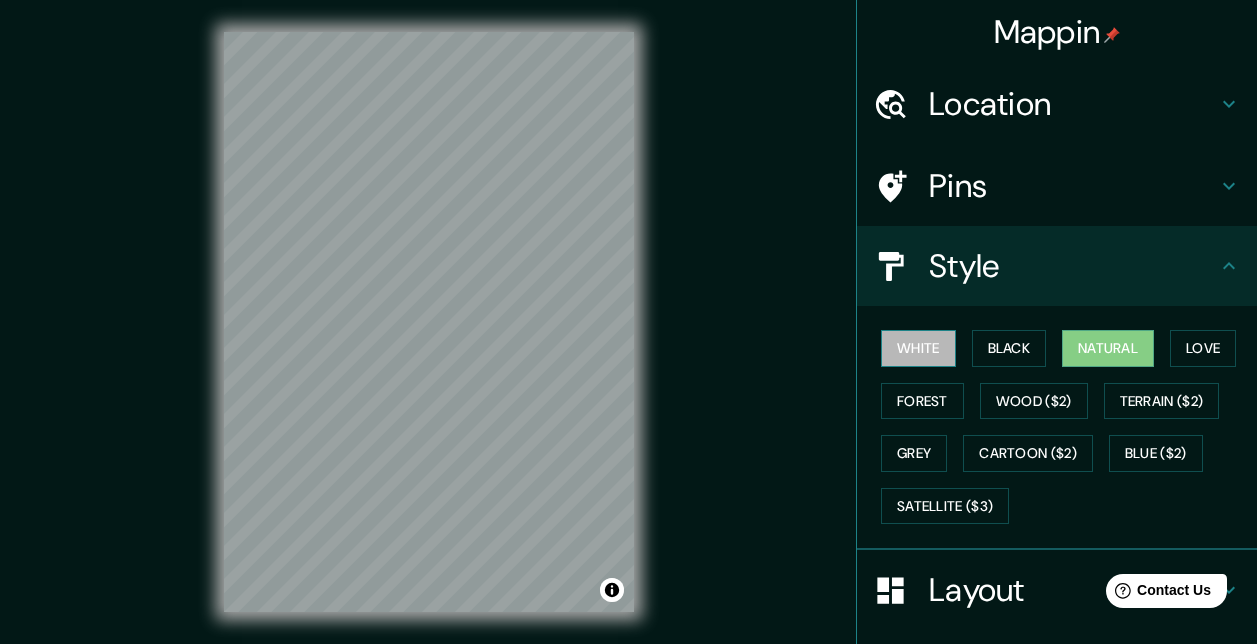 click on "White" at bounding box center [918, 348] 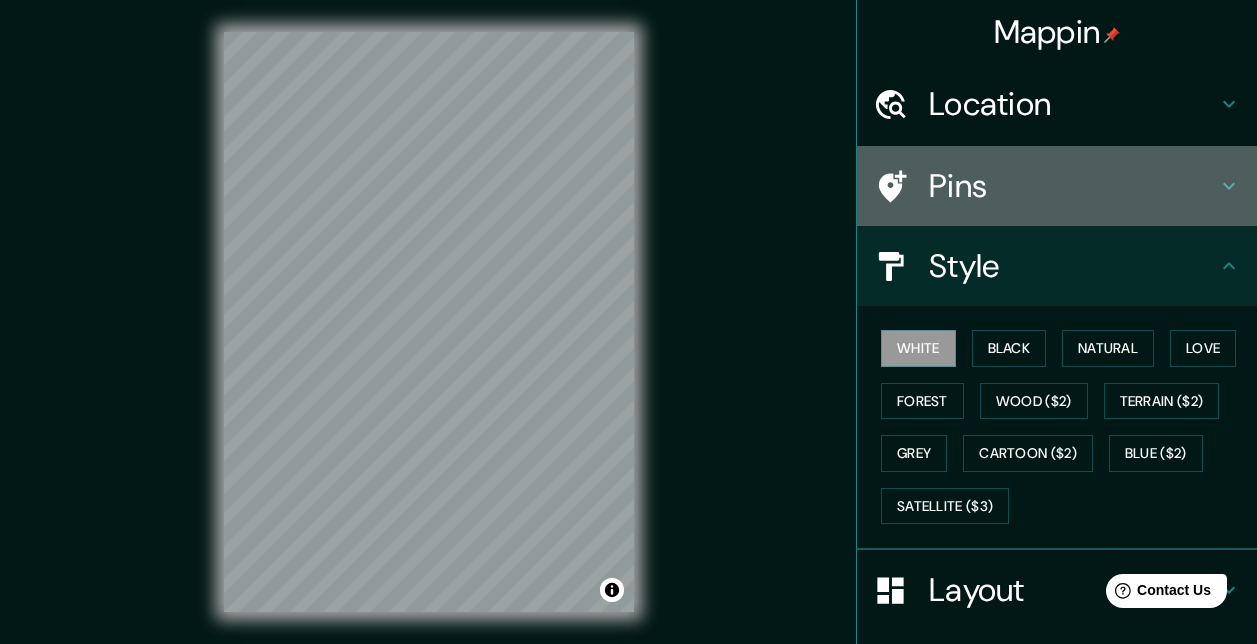 click 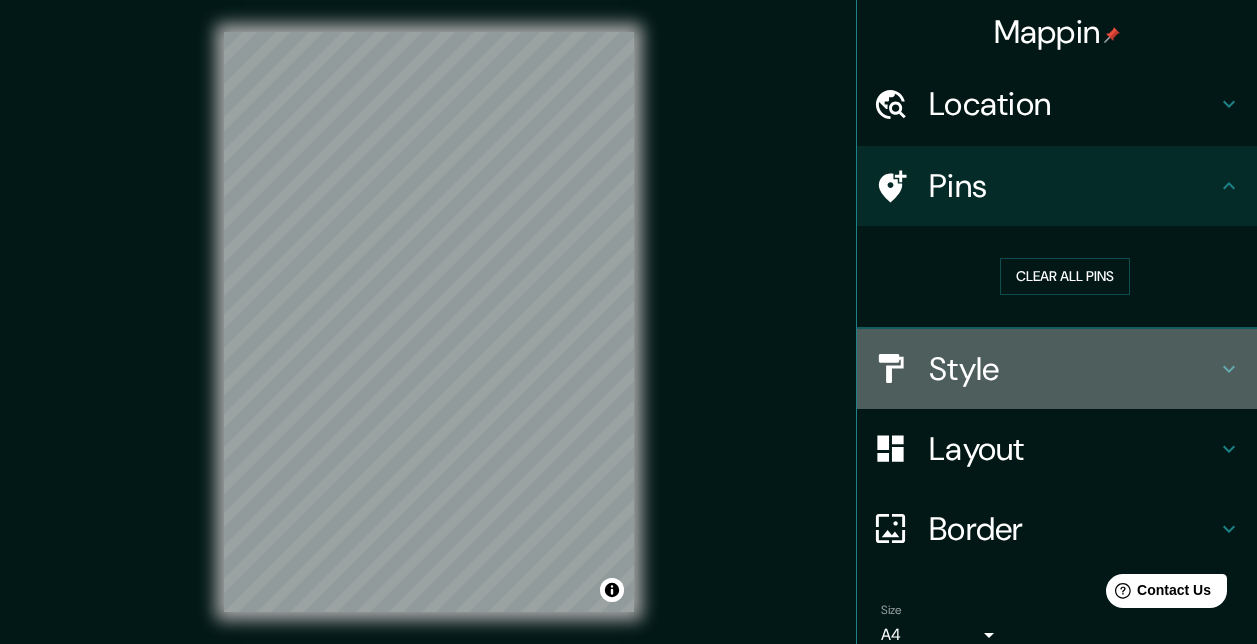 click on "Style" at bounding box center (1057, 369) 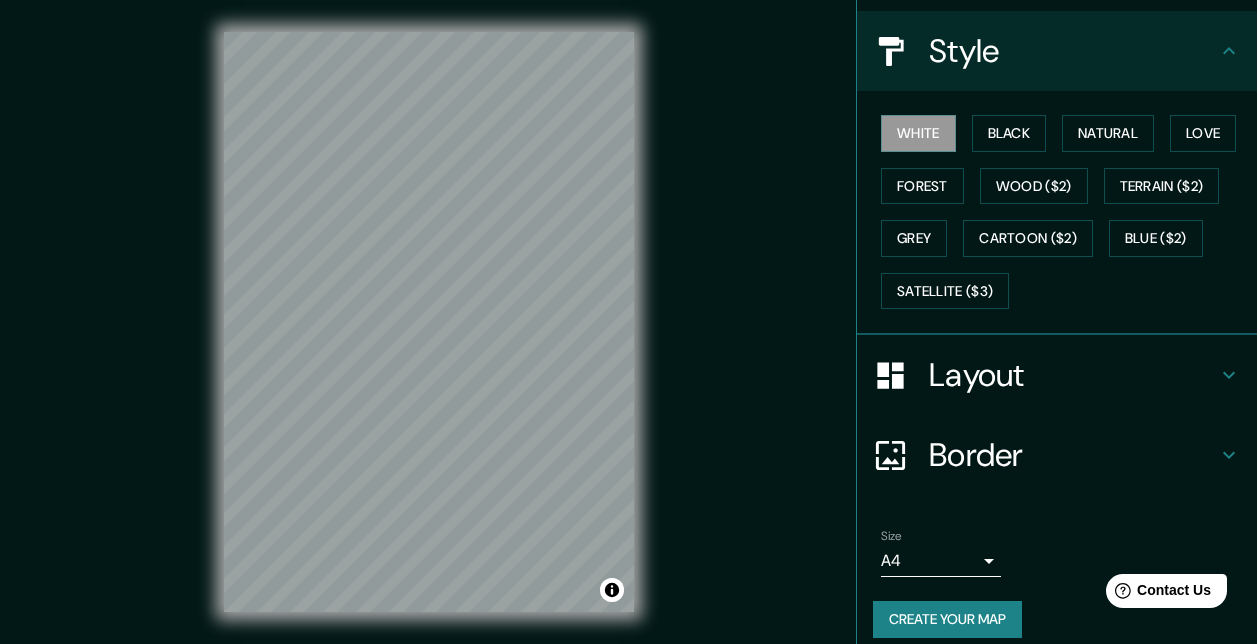 scroll, scrollTop: 221, scrollLeft: 0, axis: vertical 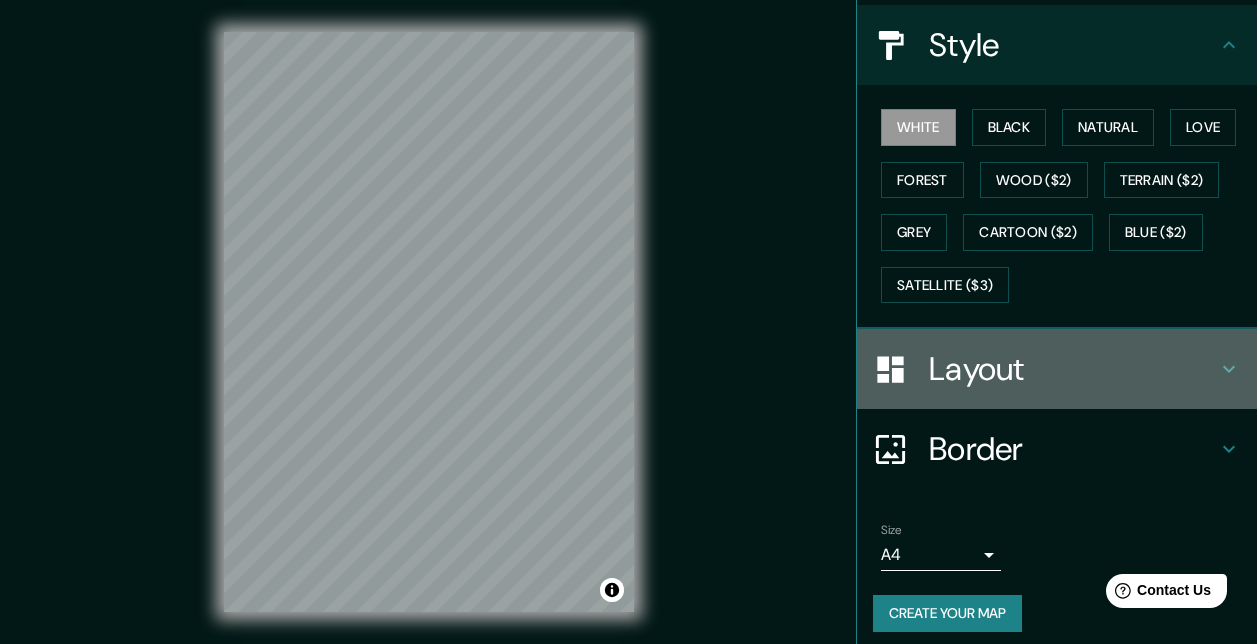 click 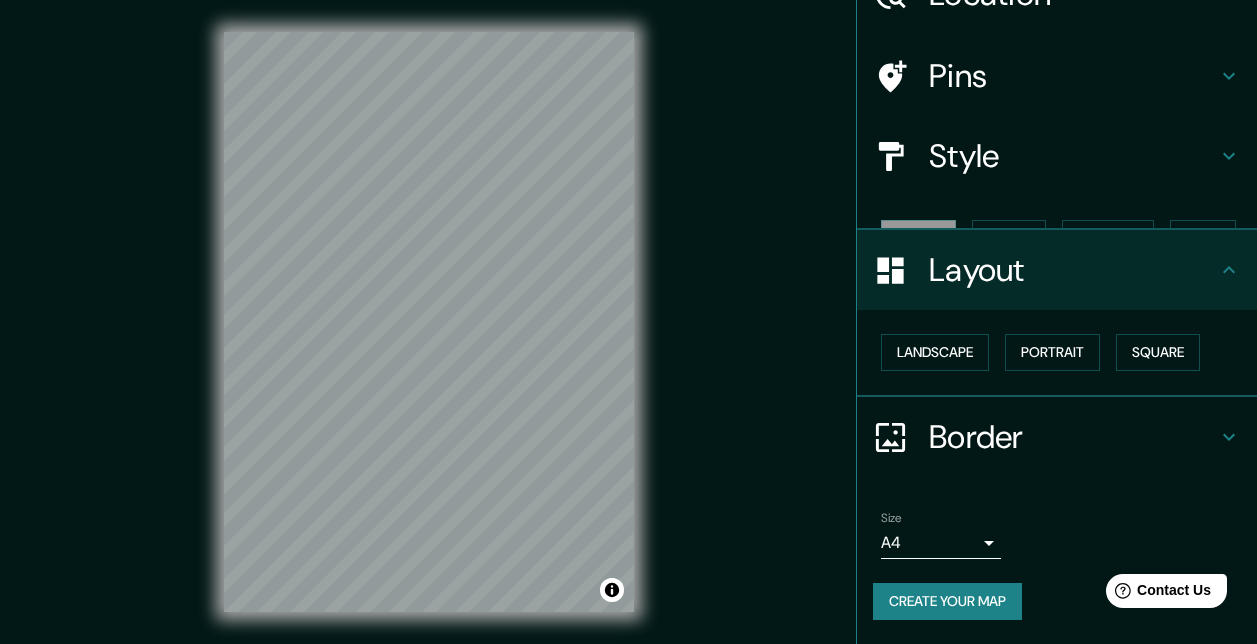 scroll, scrollTop: 75, scrollLeft: 0, axis: vertical 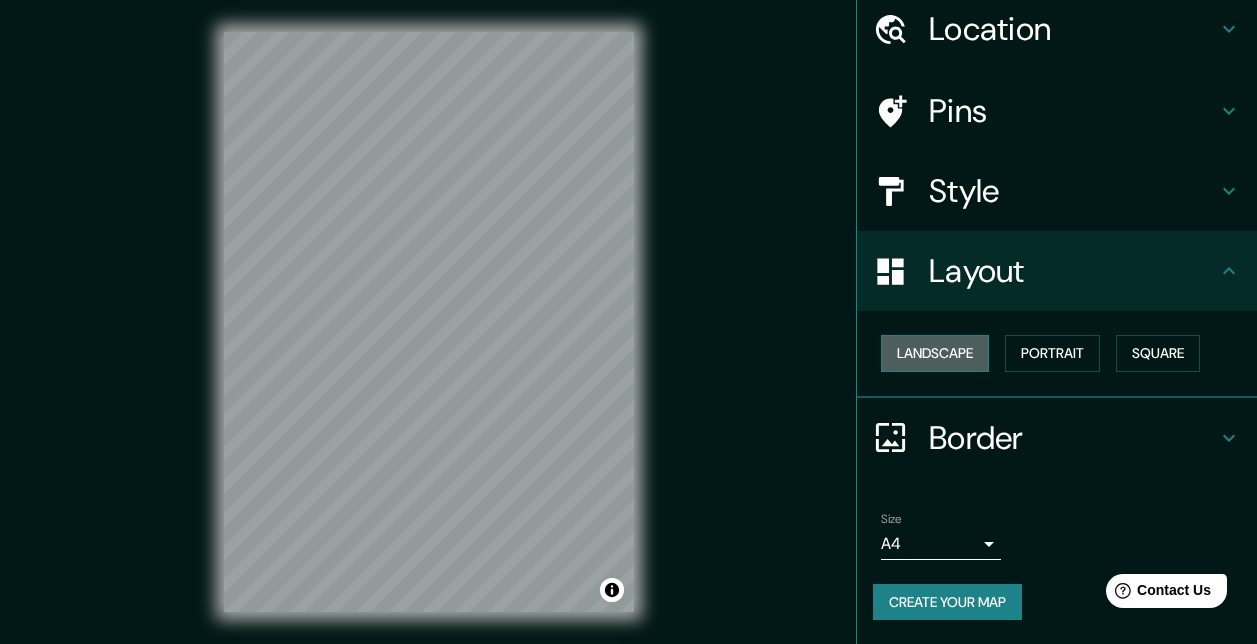 click on "Landscape" at bounding box center (935, 353) 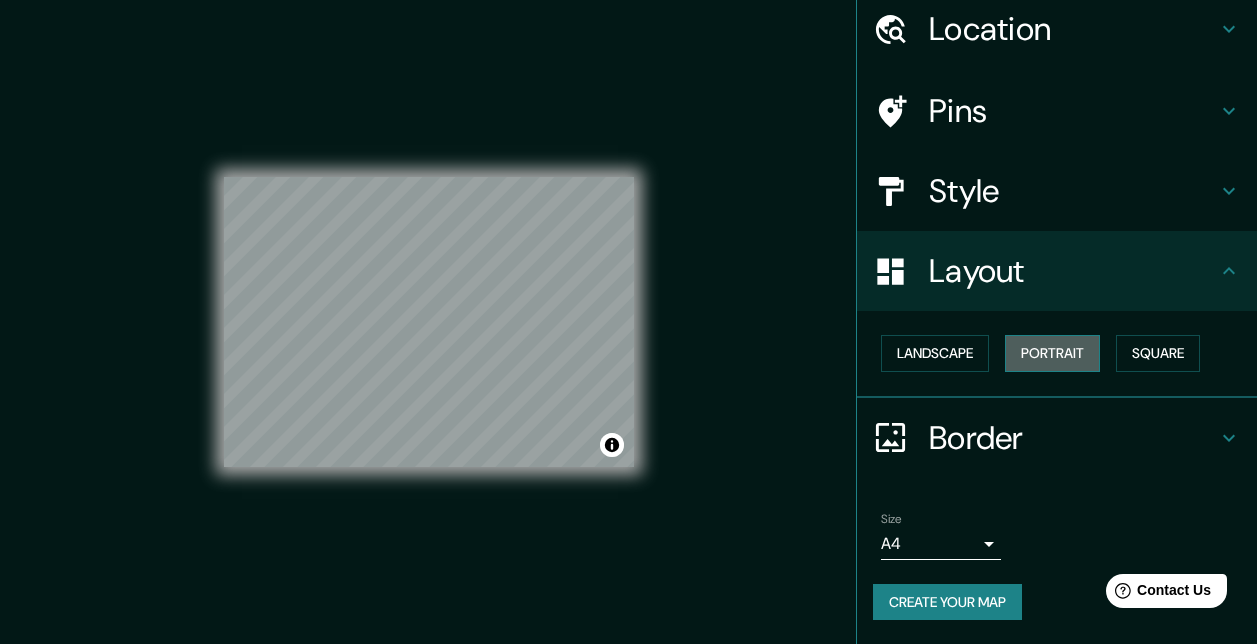 click on "Portrait" at bounding box center [1052, 353] 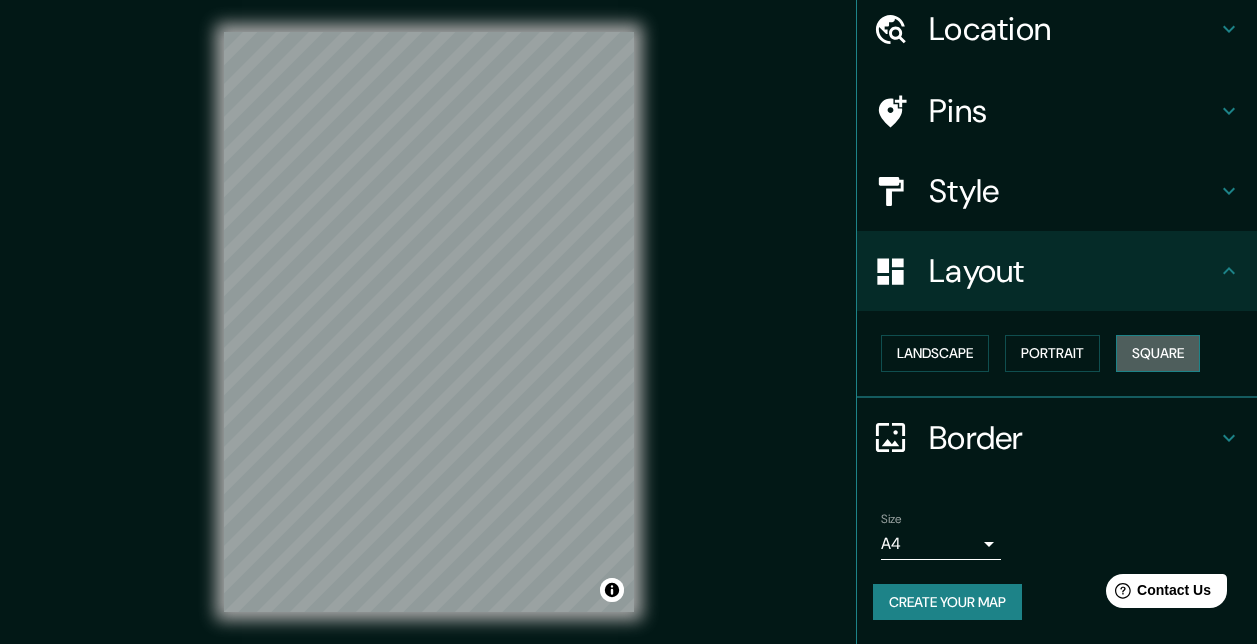 click on "Square" at bounding box center [1158, 353] 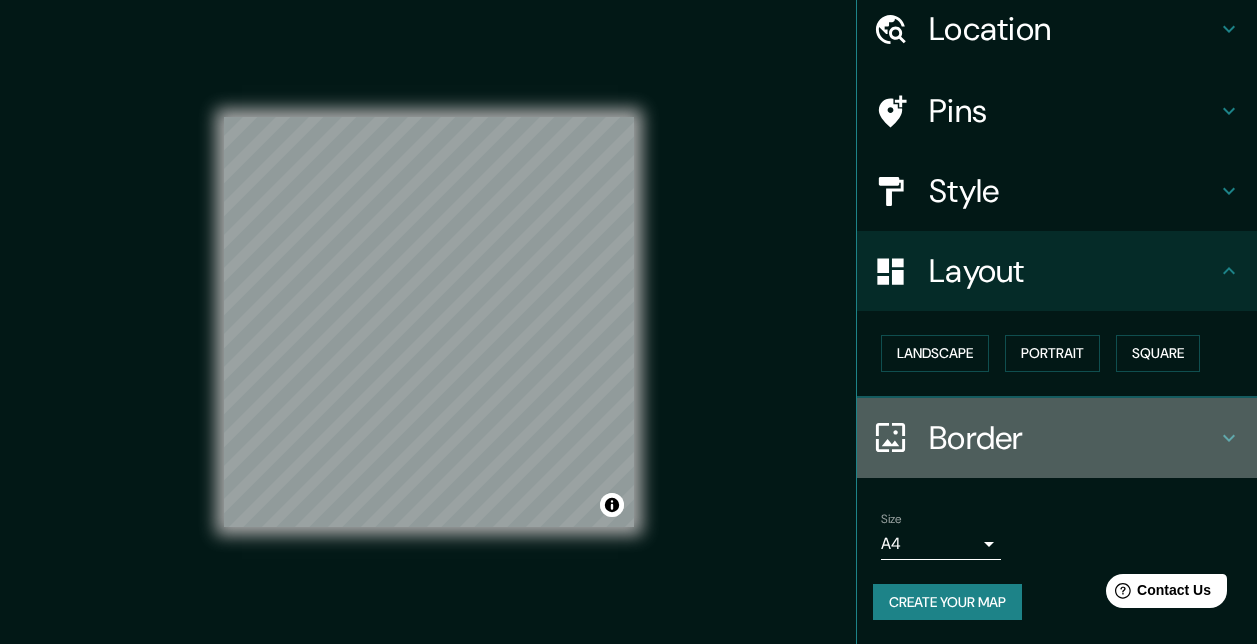 drag, startPoint x: 1242, startPoint y: 314, endPoint x: 1211, endPoint y: 439, distance: 128.78665 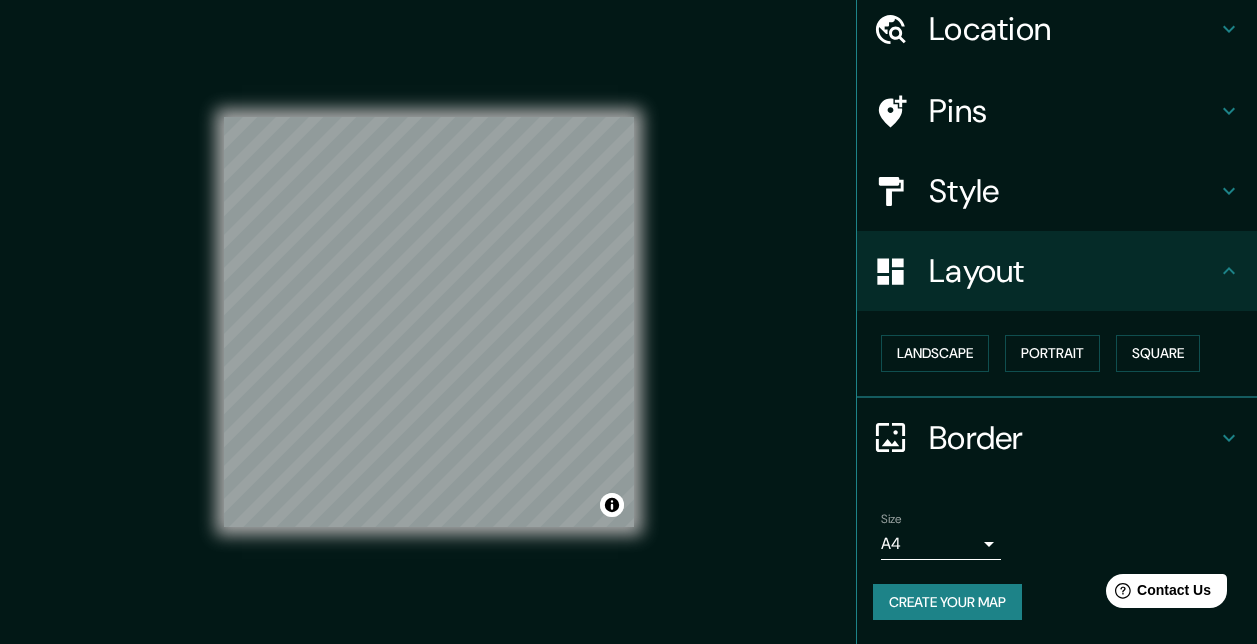 drag, startPoint x: 1137, startPoint y: 468, endPoint x: 1142, endPoint y: 498, distance: 30.413813 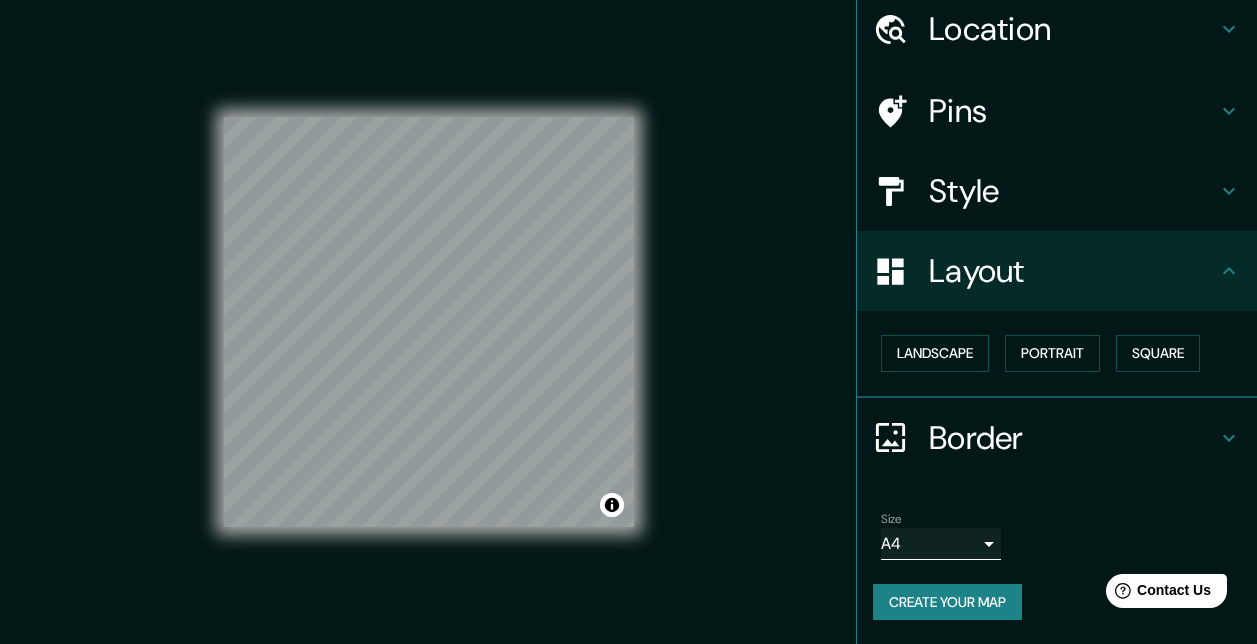 drag, startPoint x: 1142, startPoint y: 498, endPoint x: 957, endPoint y: 533, distance: 188.28171 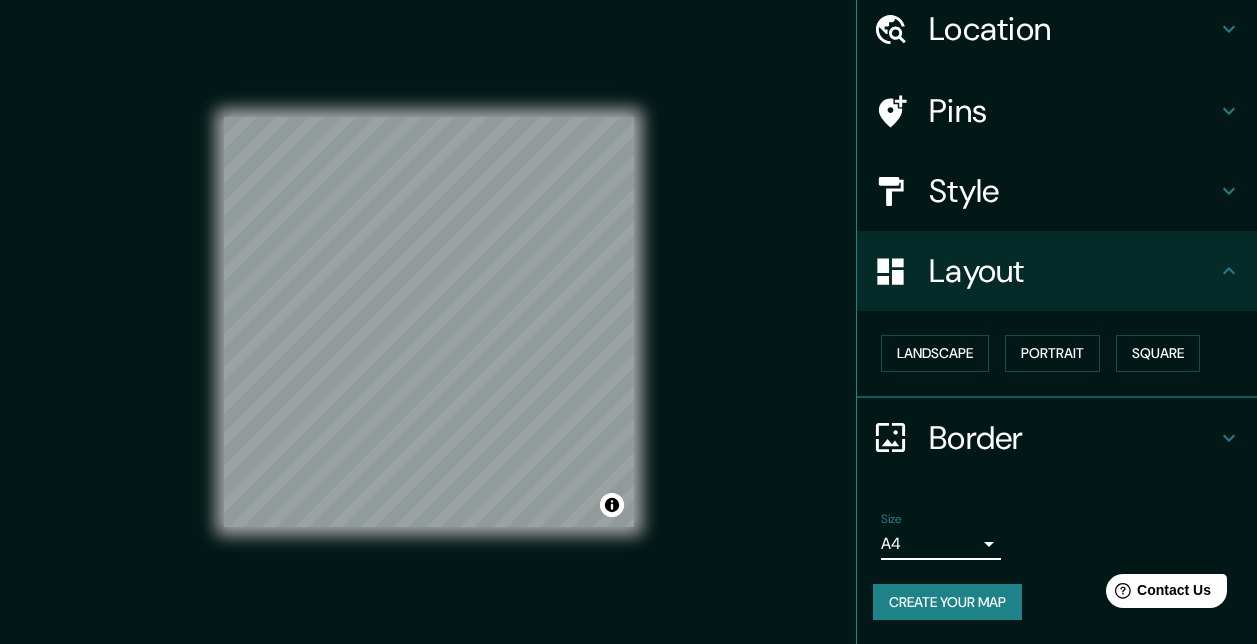 drag, startPoint x: 957, startPoint y: 533, endPoint x: 859, endPoint y: 450, distance: 128.42508 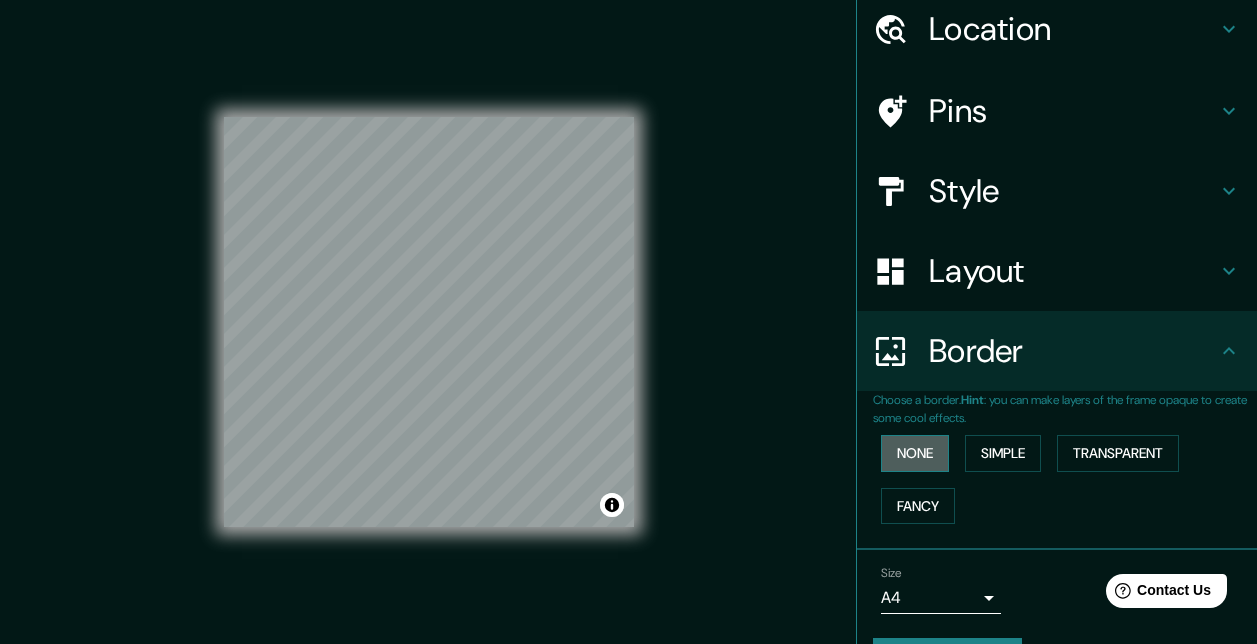 click on "None" at bounding box center (915, 453) 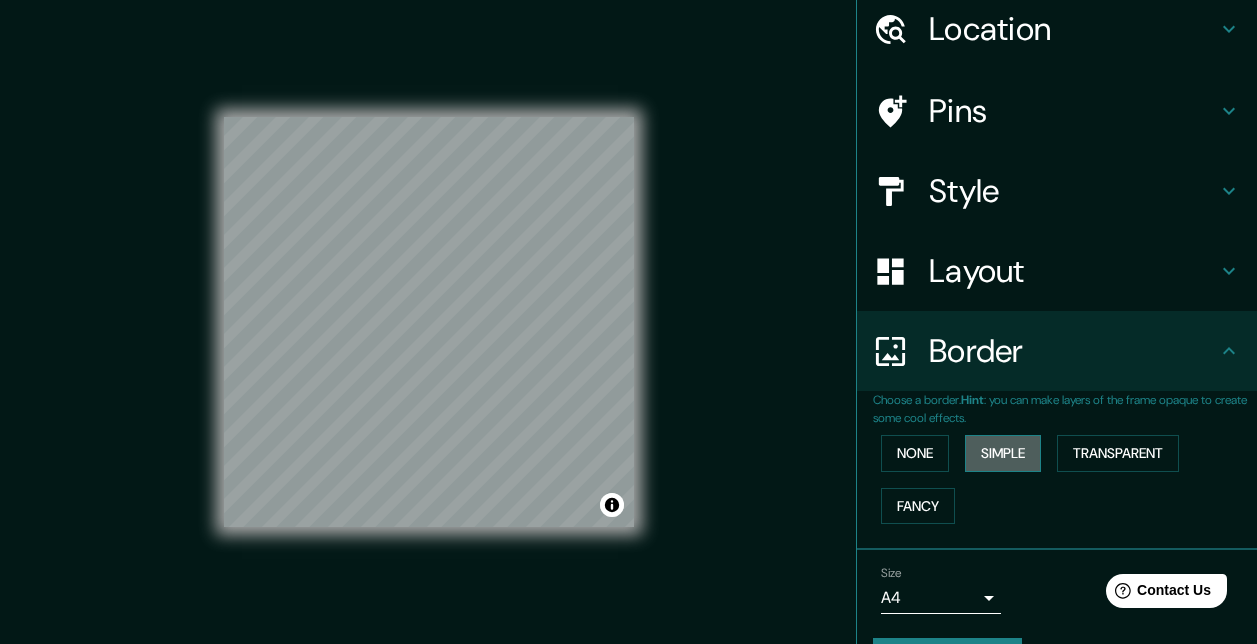 click on "Simple" at bounding box center (1003, 453) 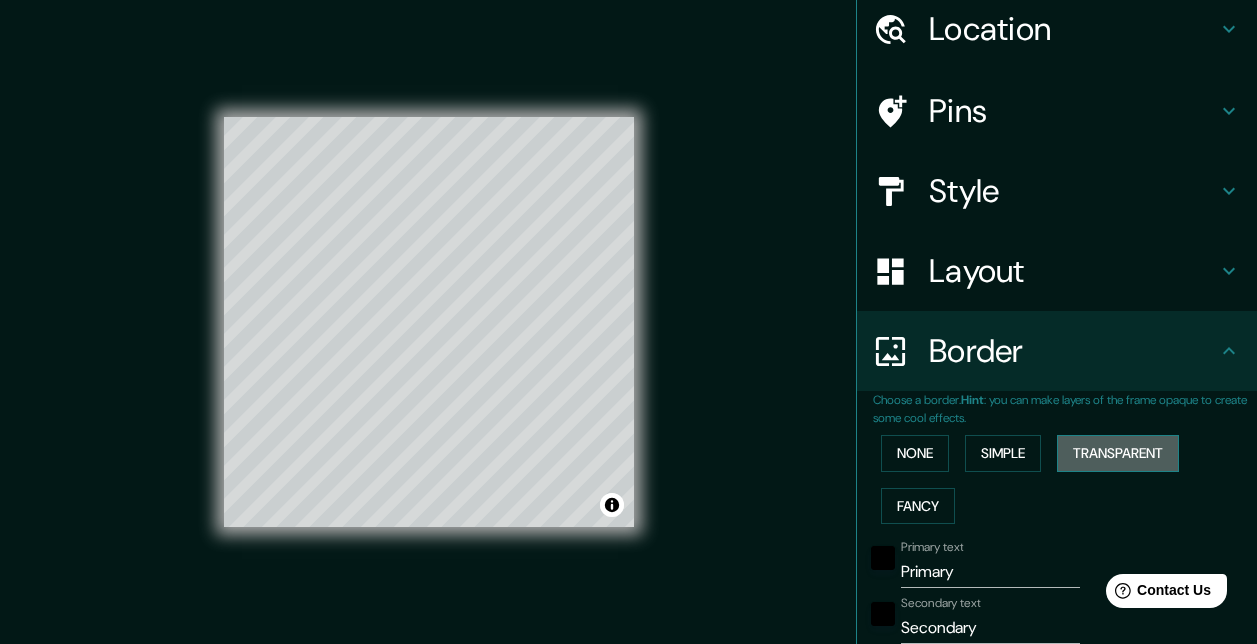 click on "Transparent" at bounding box center [1118, 453] 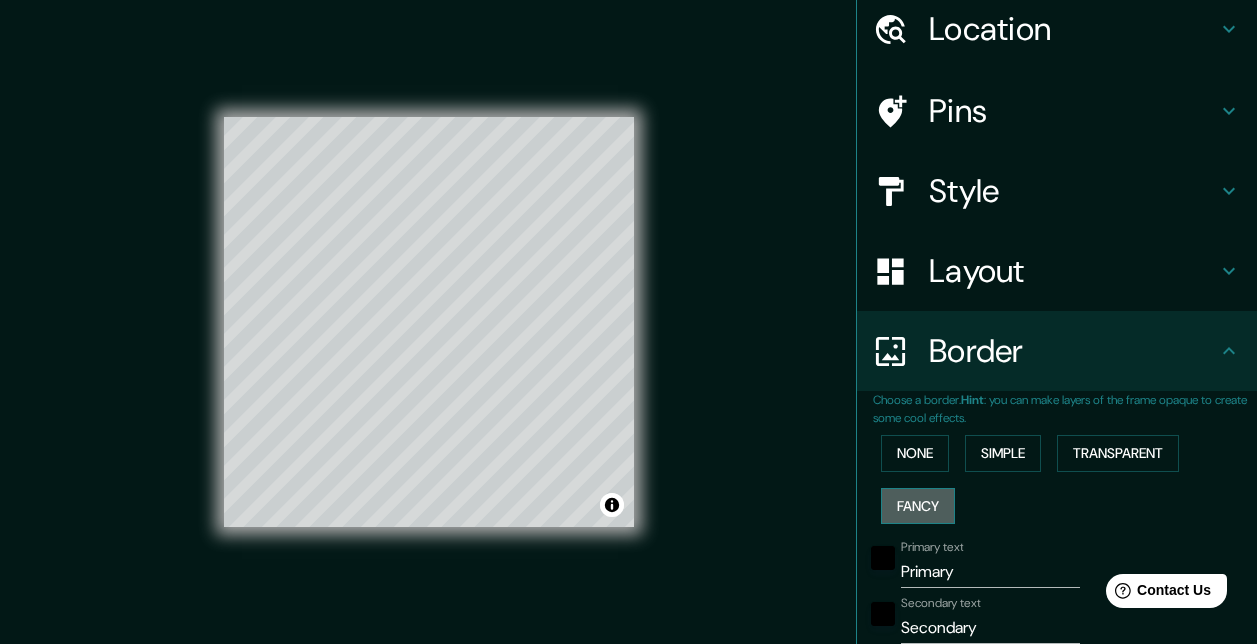 click on "Fancy" at bounding box center [918, 506] 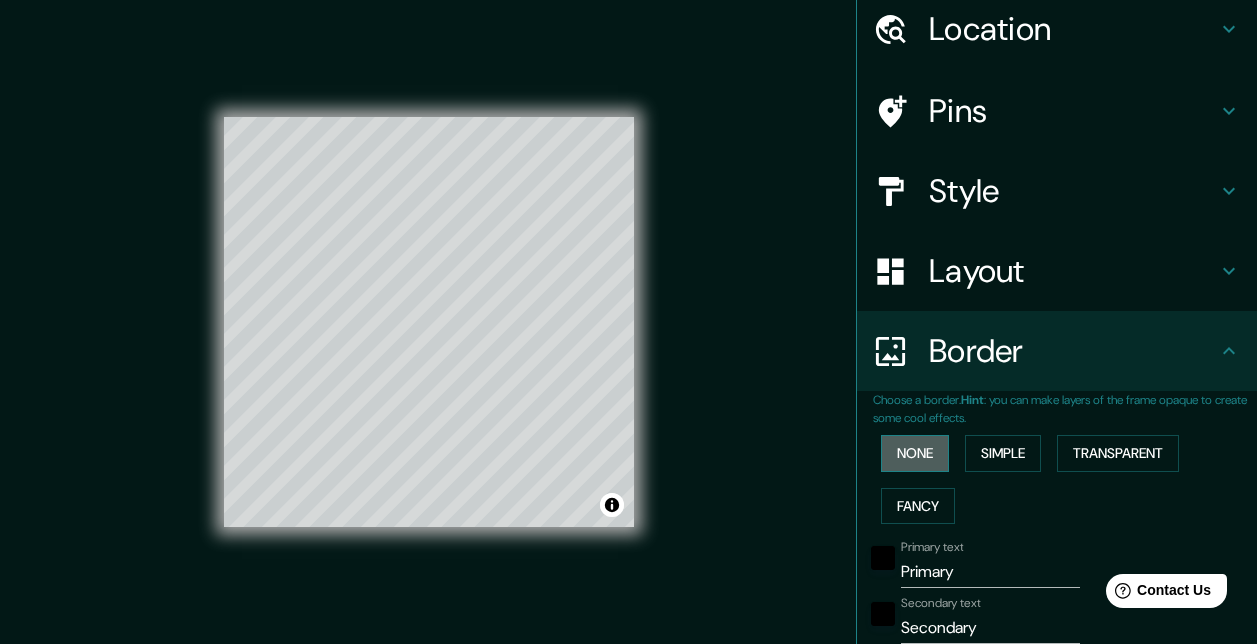 click on "None" at bounding box center [915, 453] 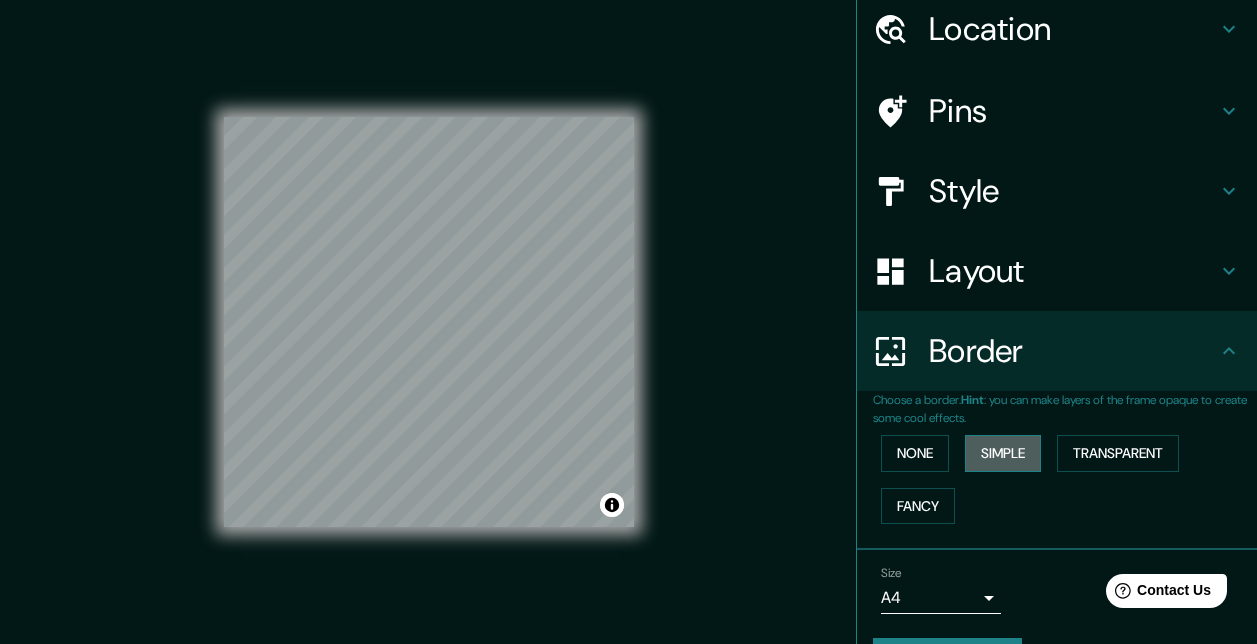 click on "Simple" at bounding box center (1003, 453) 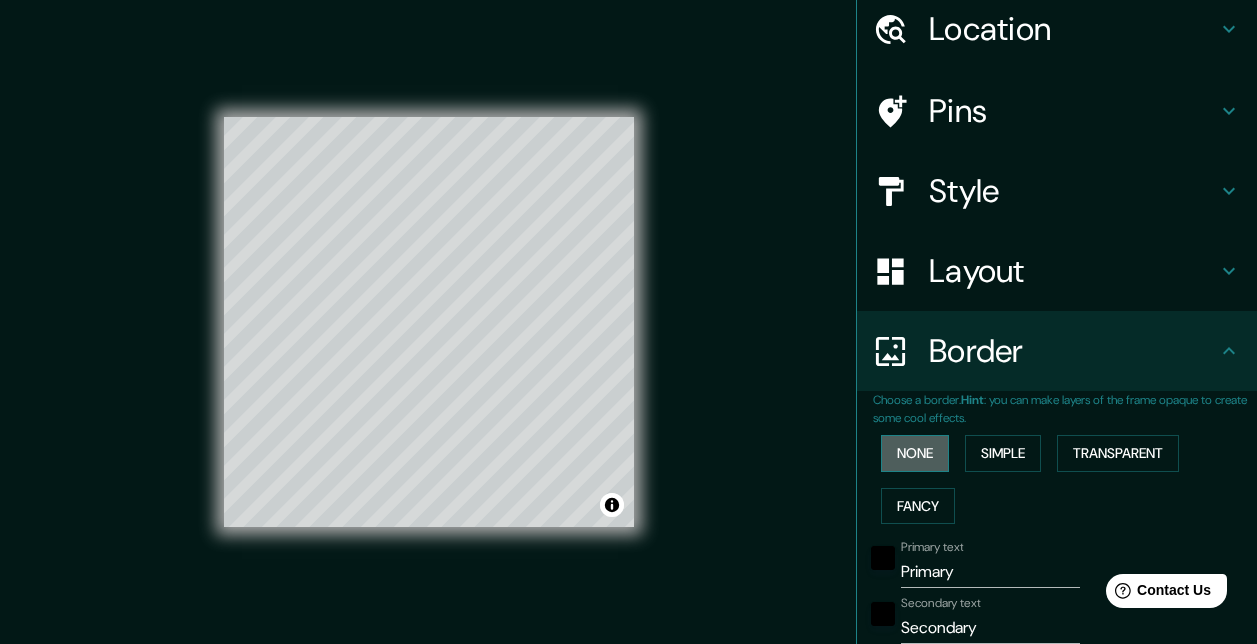 click on "None" at bounding box center [915, 453] 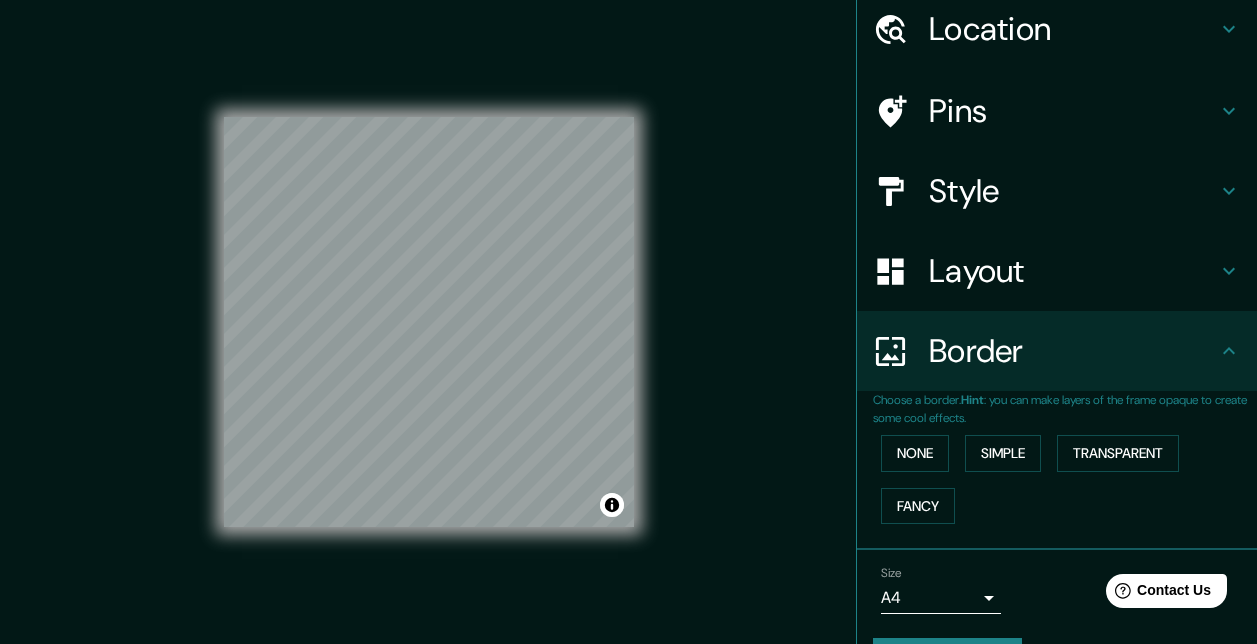 scroll, scrollTop: 130, scrollLeft: 0, axis: vertical 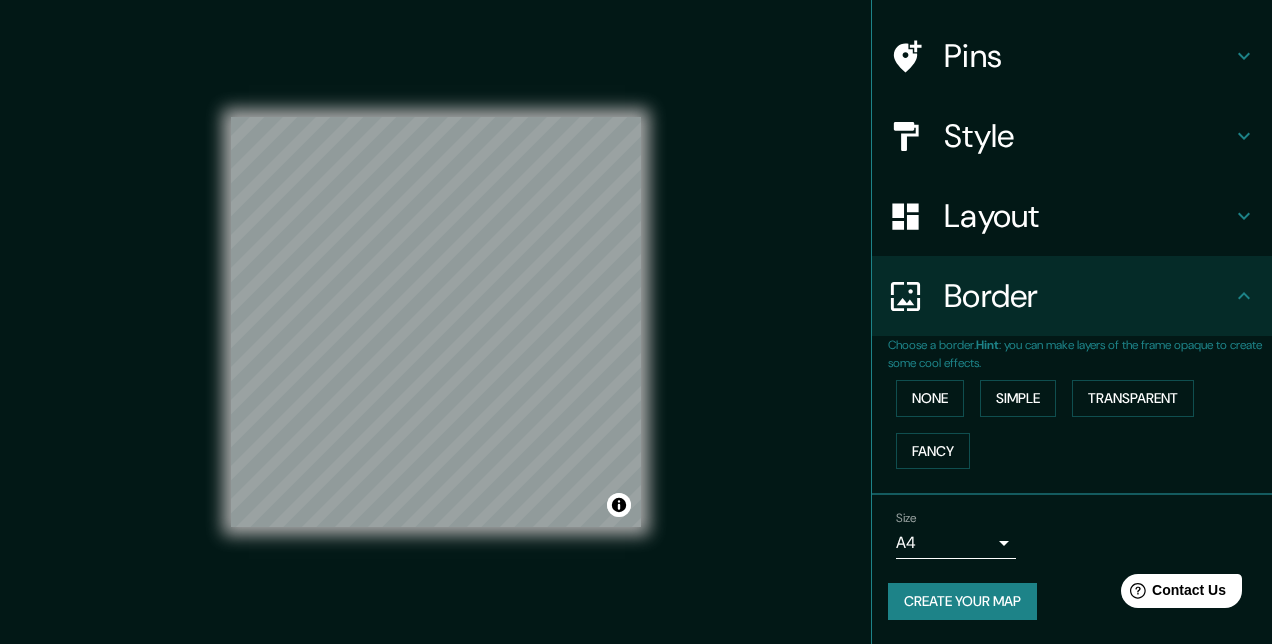 click on "Mappin Location Pins Style Layout Border Choose a border.  Hint : you can make layers of the frame opaque to create some cool effects. None Simple Transparent Fancy Size A4 single Create your map © Mapbox   © OpenStreetMap   Improve this map Any problems, suggestions, or concerns please email    help@mappin.pro . . ." at bounding box center [636, 322] 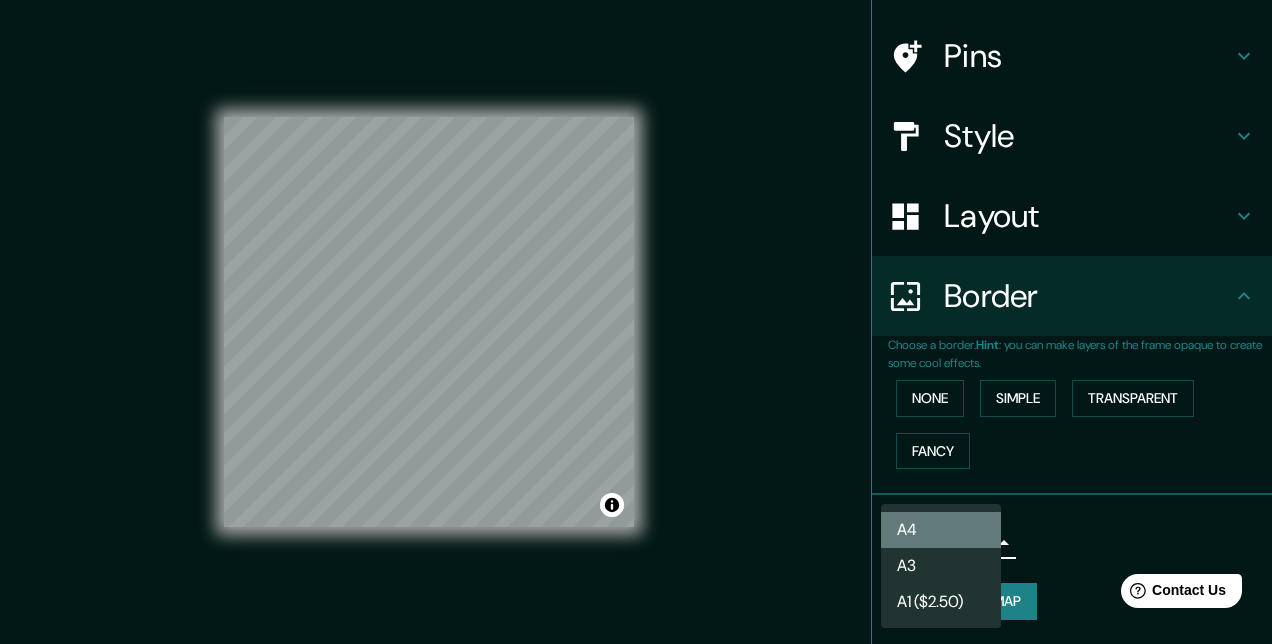 click on "A4" at bounding box center [941, 530] 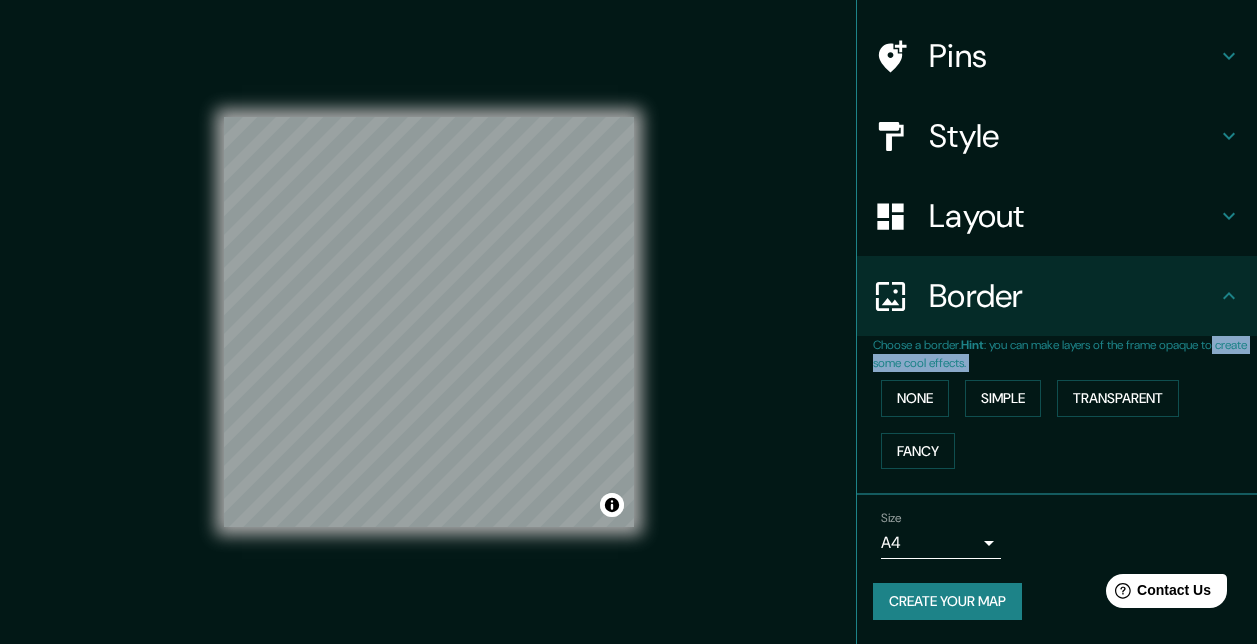 drag, startPoint x: 1240, startPoint y: 446, endPoint x: 1240, endPoint y: 342, distance: 104 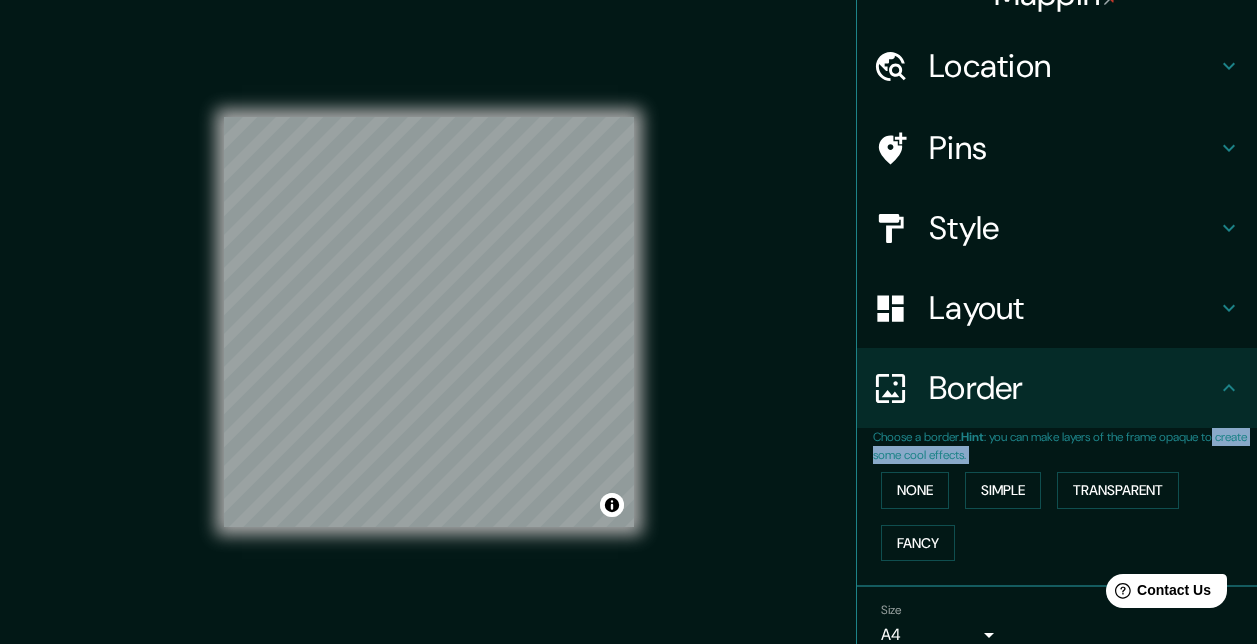 scroll, scrollTop: 0, scrollLeft: 0, axis: both 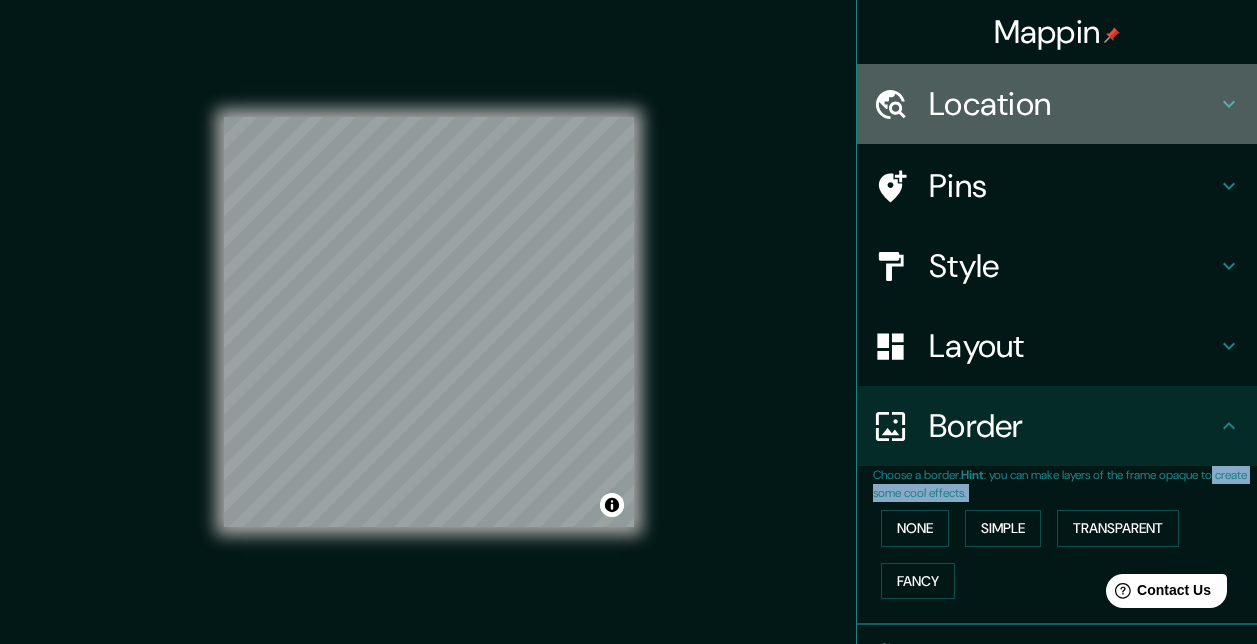 click on "Location" at bounding box center [1057, 104] 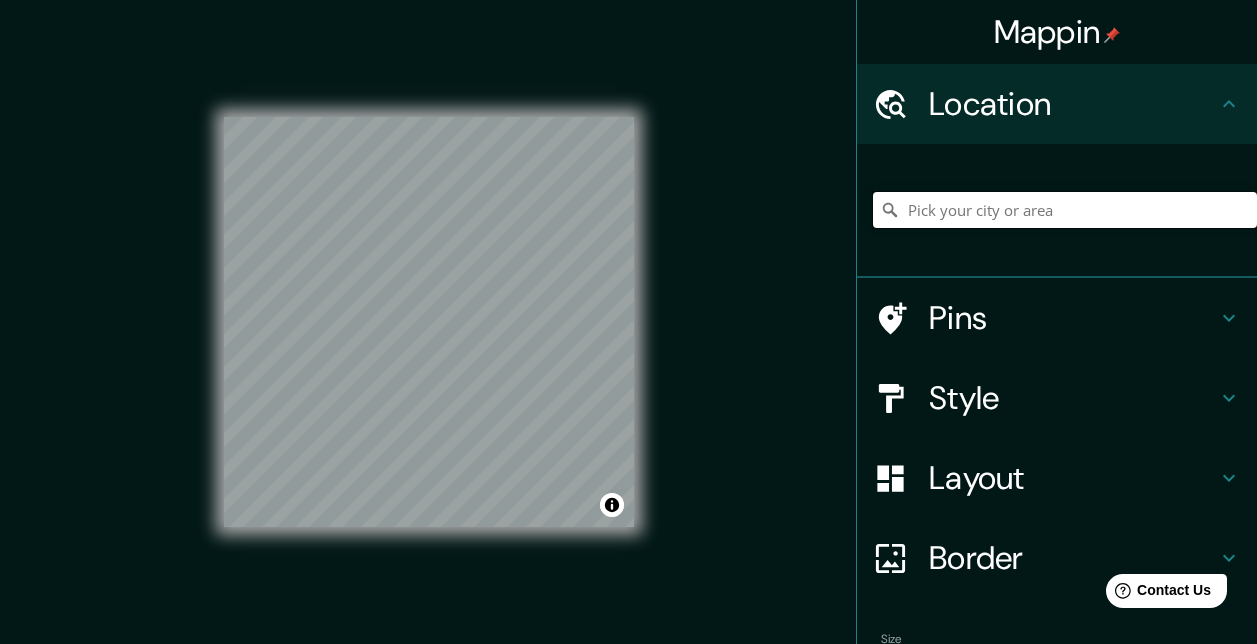 click at bounding box center [1065, 210] 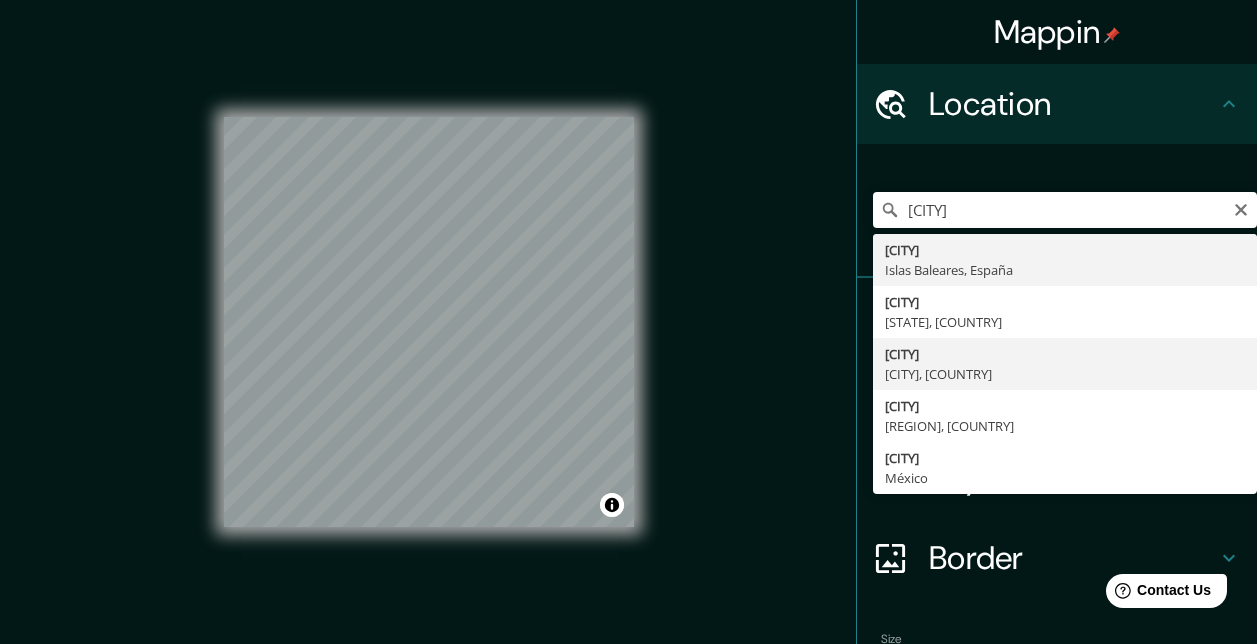 type on "[CITY], [CITY], [COUNTRY]" 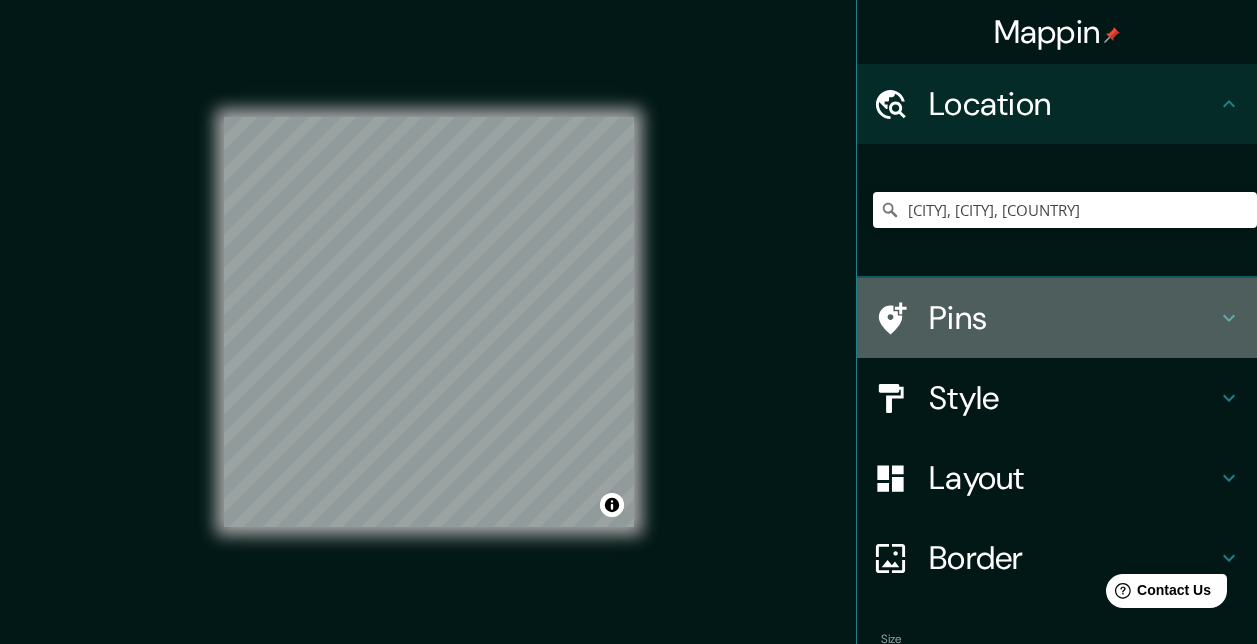 click 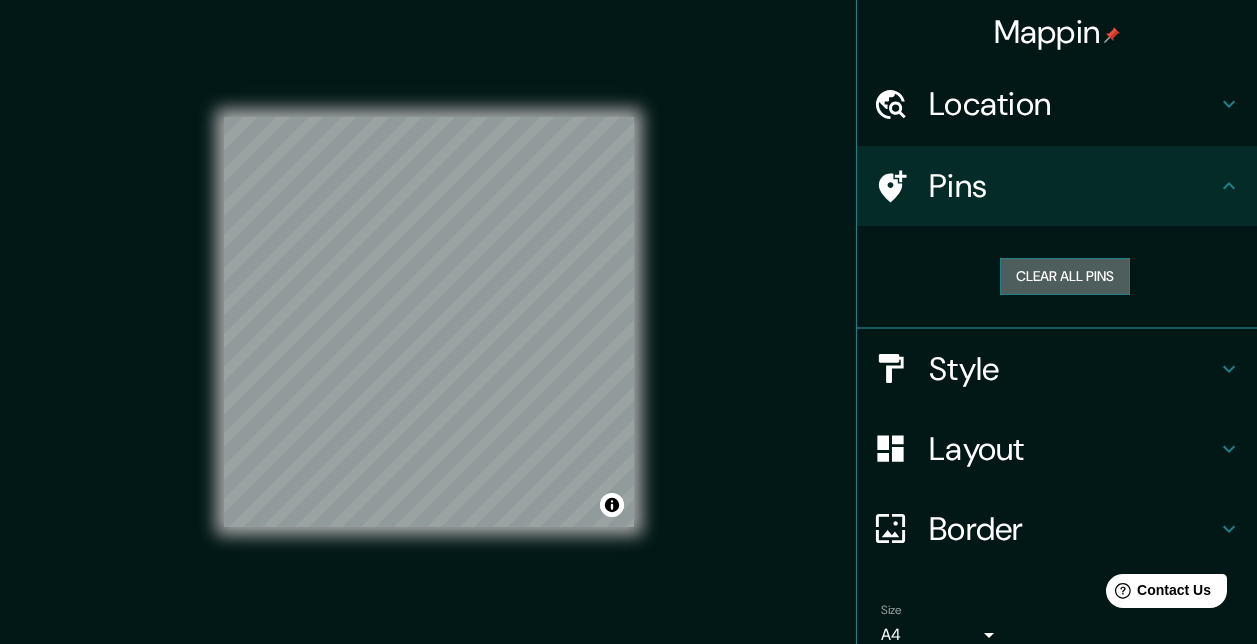 click on "Clear all pins" at bounding box center [1065, 276] 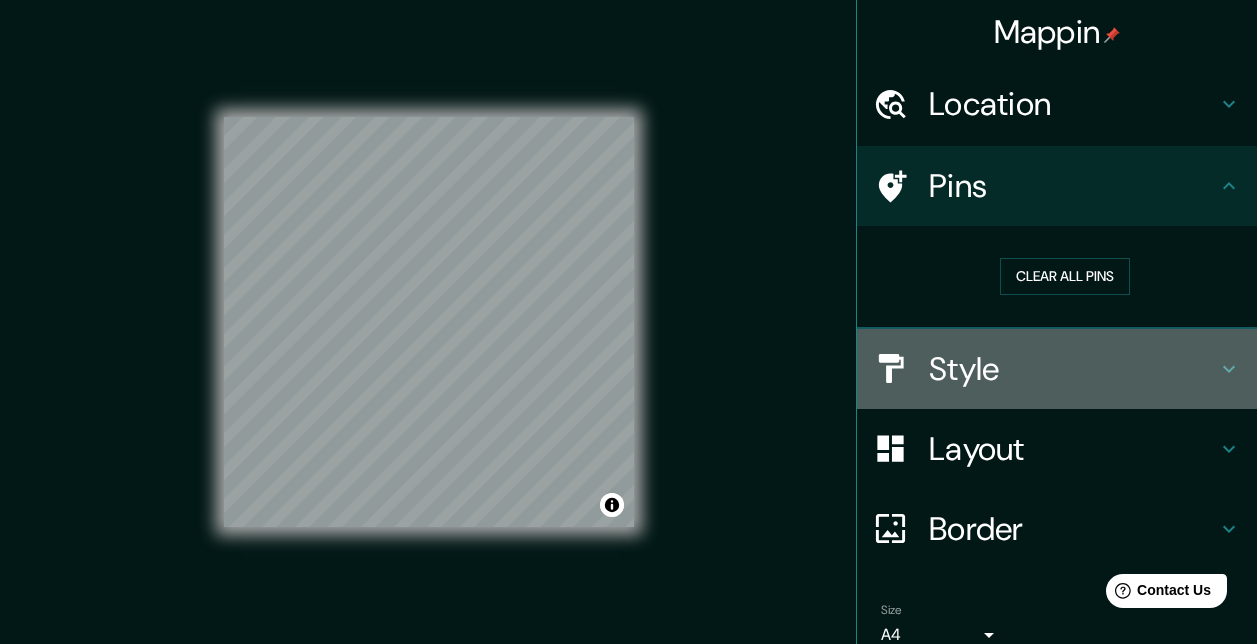 click 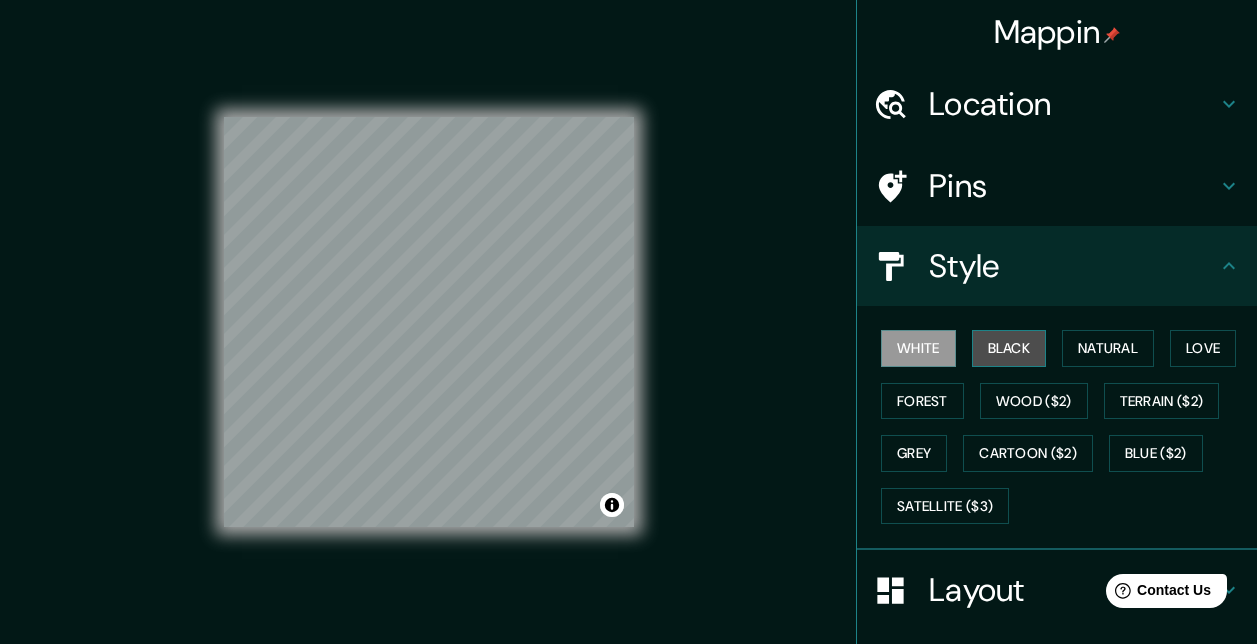 click on "Black" at bounding box center [1009, 348] 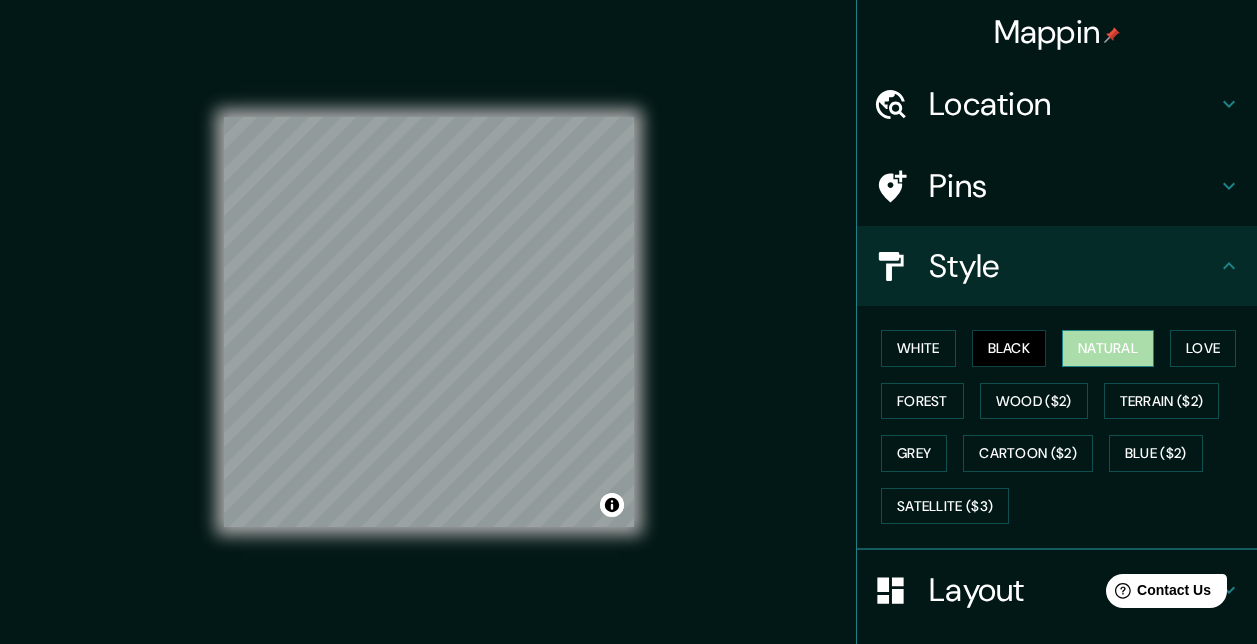 click on "Natural" at bounding box center (1108, 348) 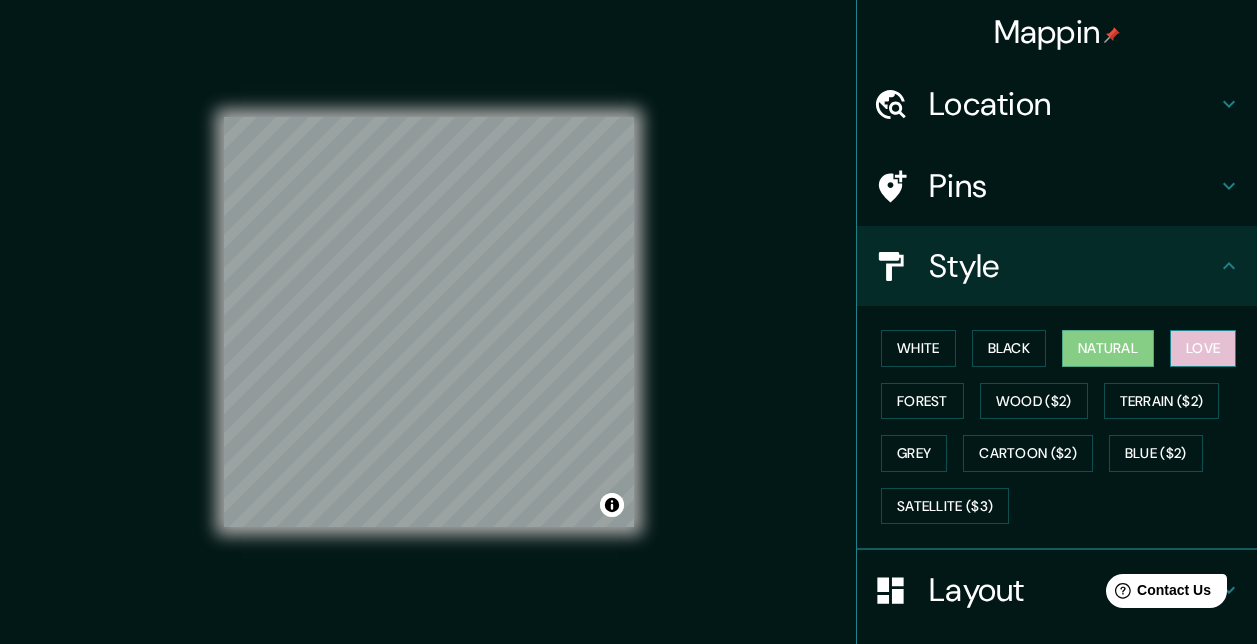 click on "Love" at bounding box center [1203, 348] 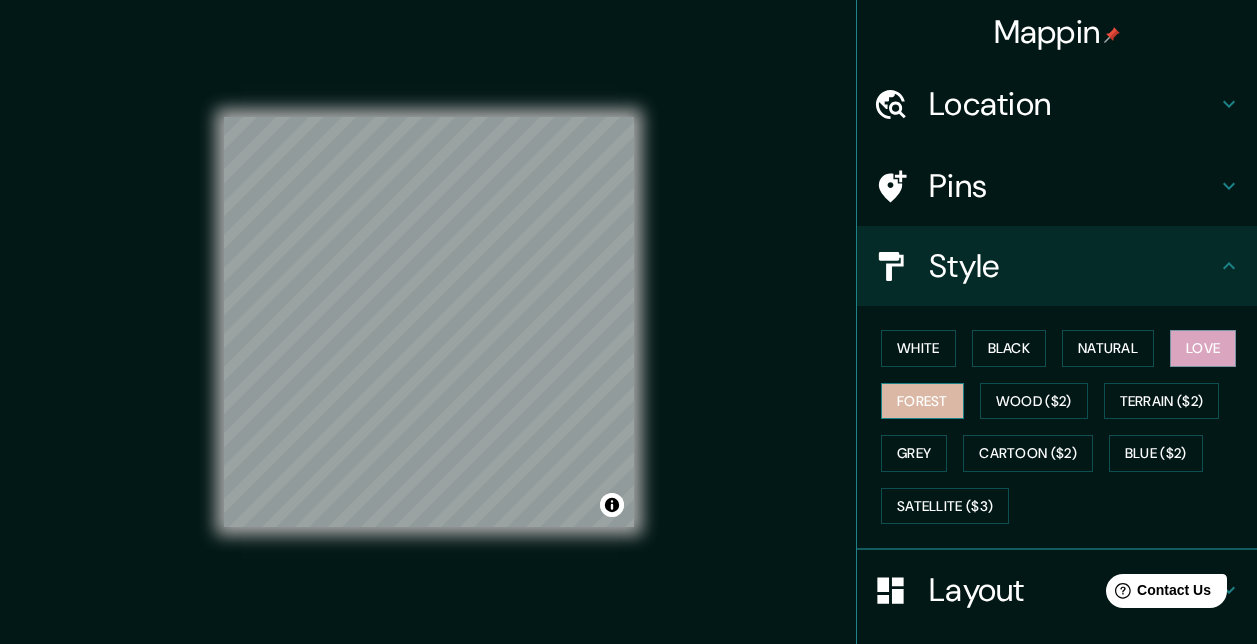 click on "Forest" at bounding box center [922, 401] 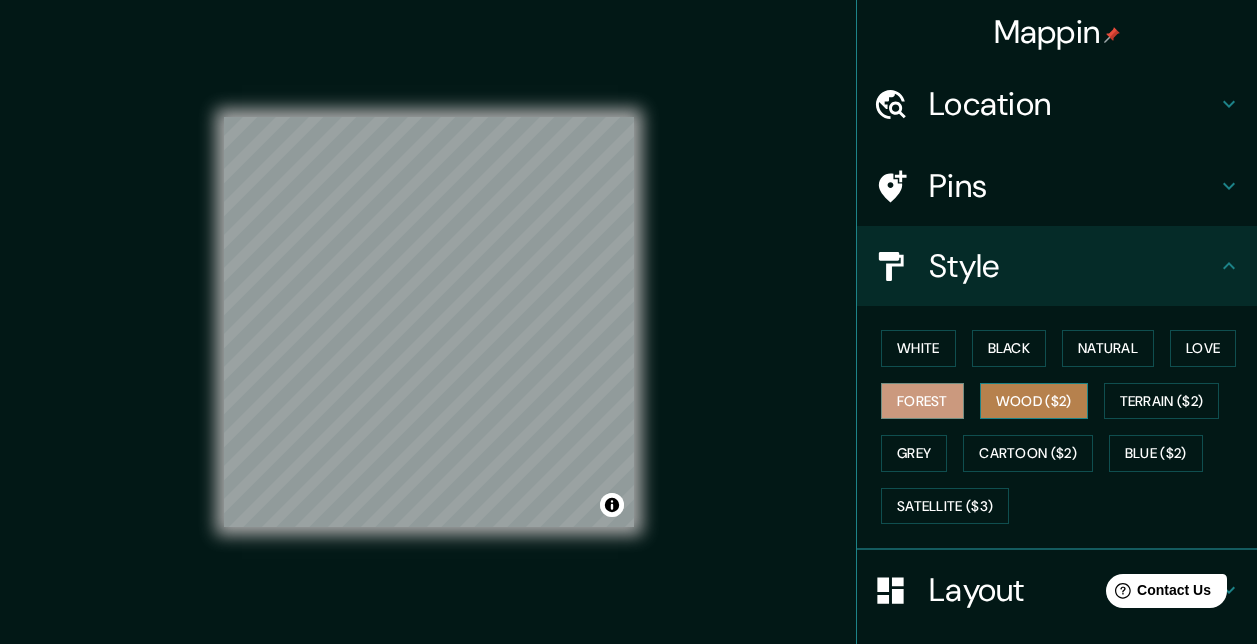 click on "Wood ($2)" at bounding box center (1034, 401) 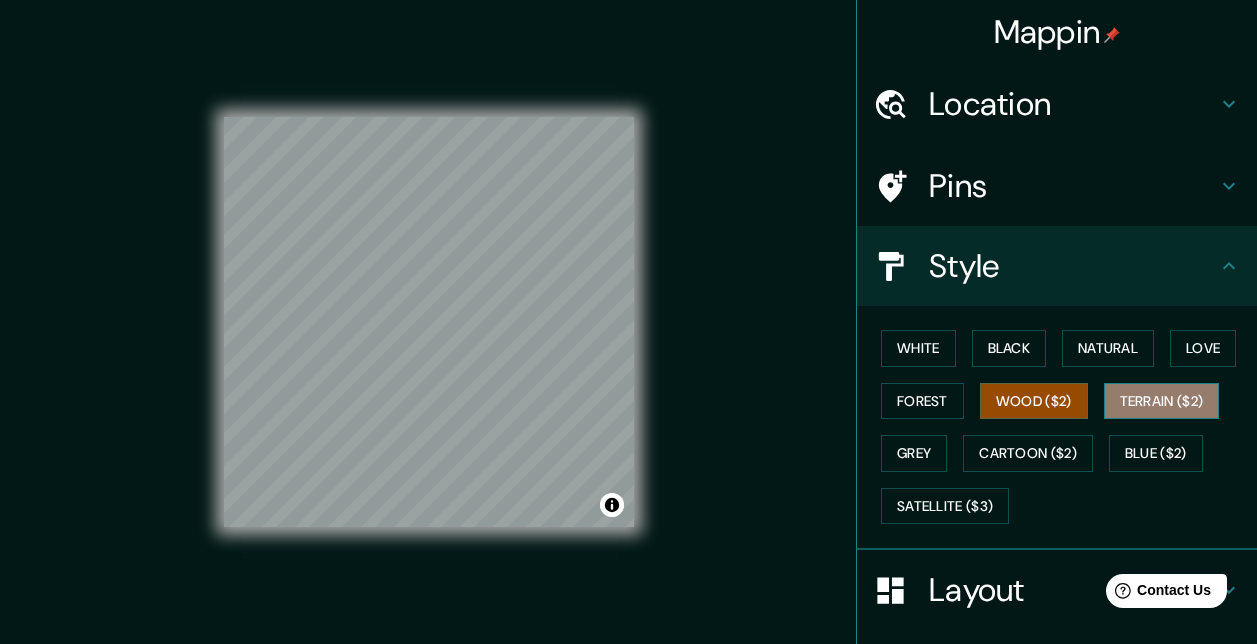 click on "Terrain ($2)" at bounding box center [1162, 401] 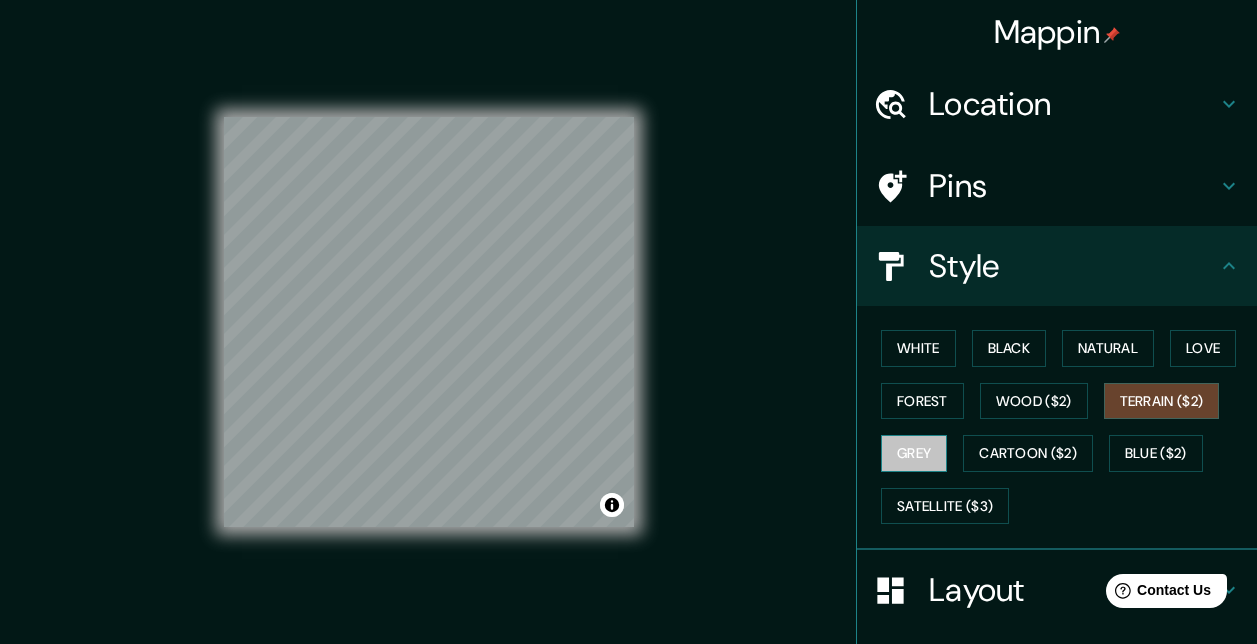 click on "Grey" at bounding box center (914, 453) 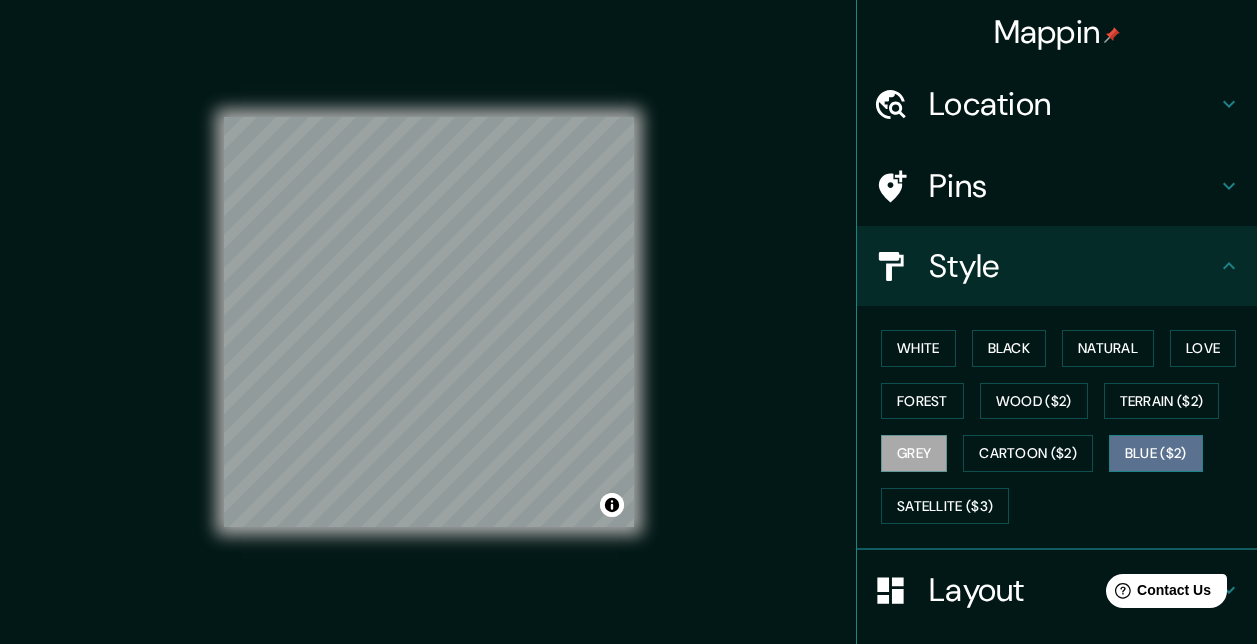 click on "Blue ($2)" at bounding box center [1156, 453] 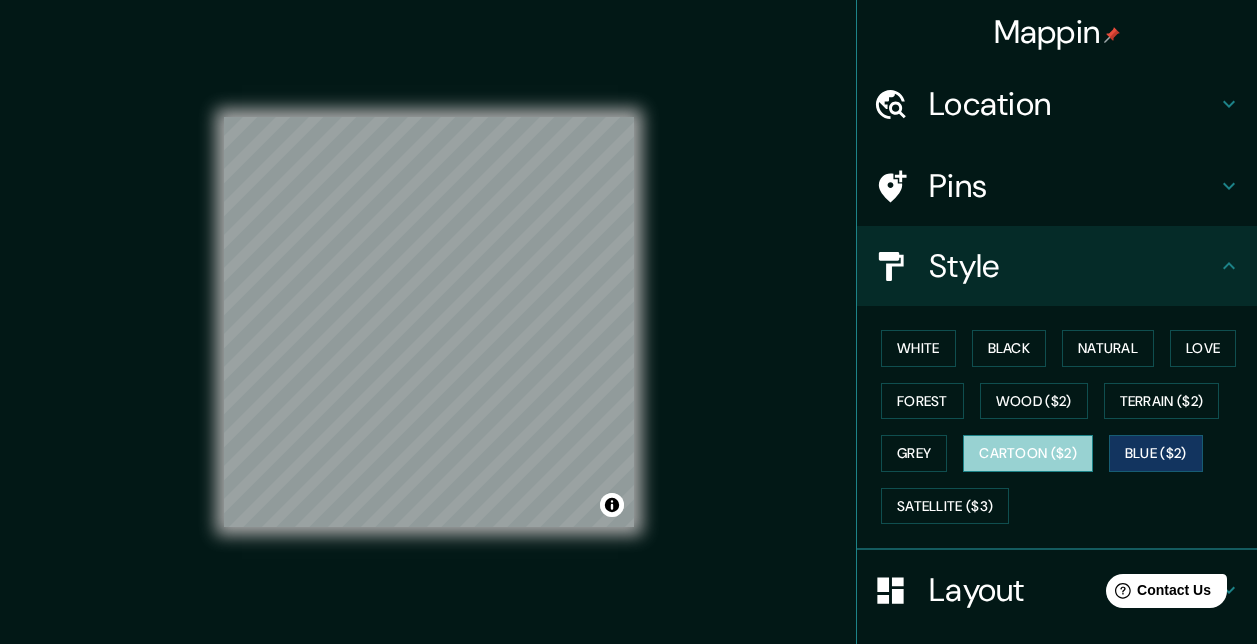 click on "Cartoon ($2)" at bounding box center (1028, 453) 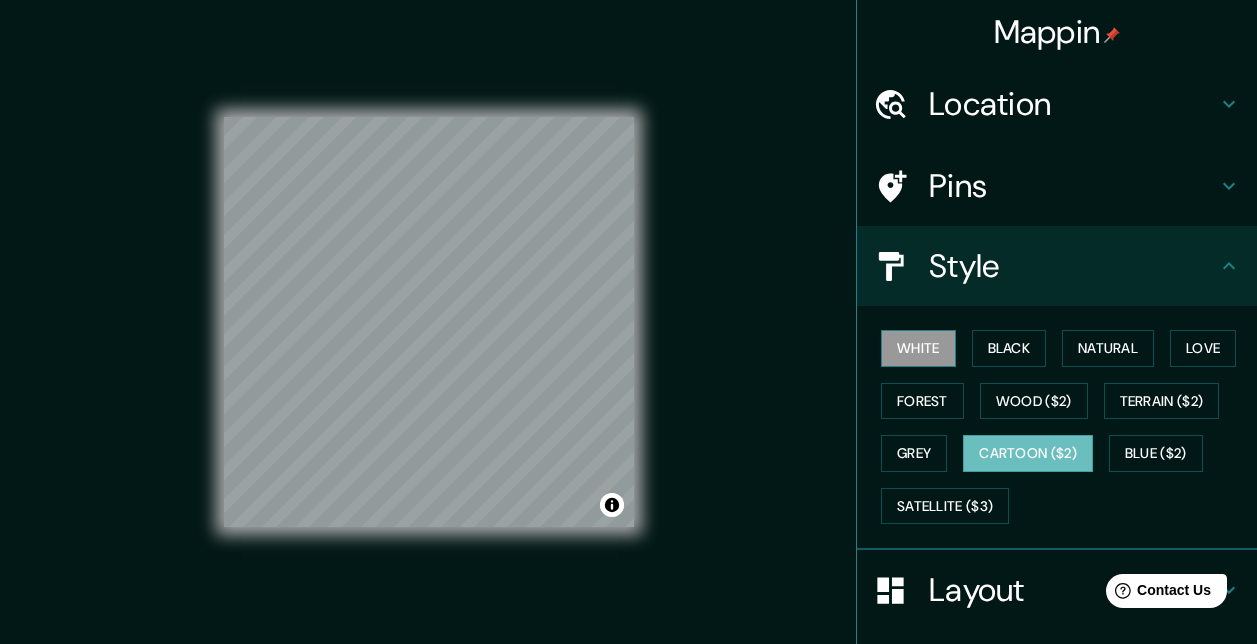 click on "White" at bounding box center [918, 348] 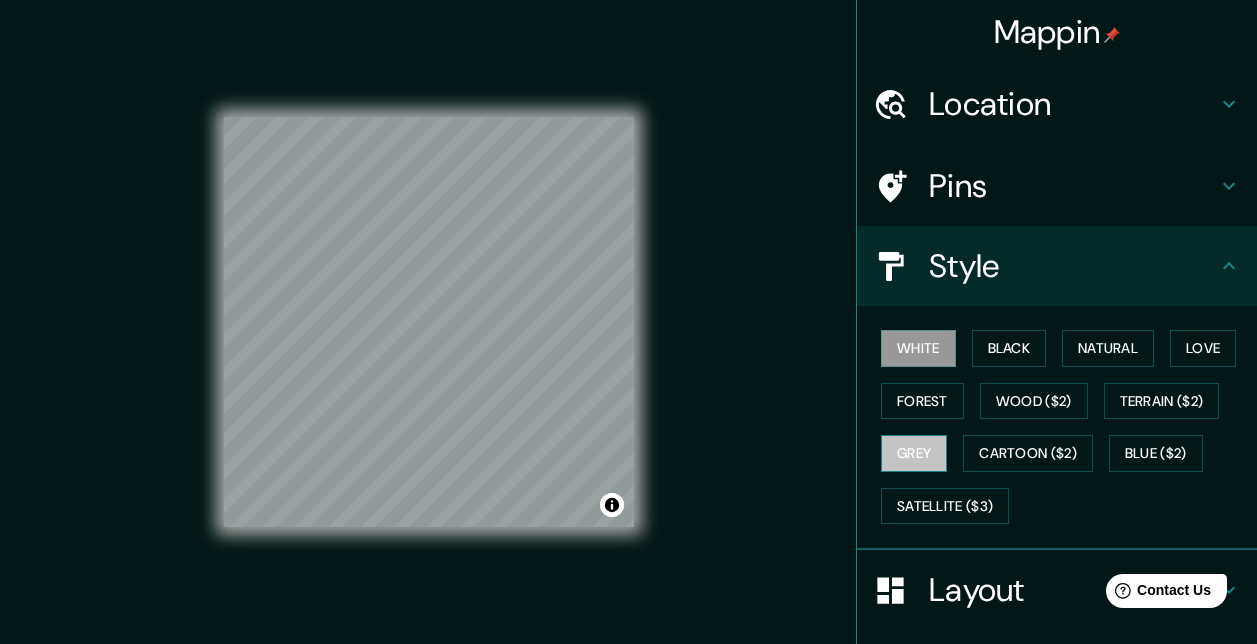 click on "Grey" at bounding box center (914, 453) 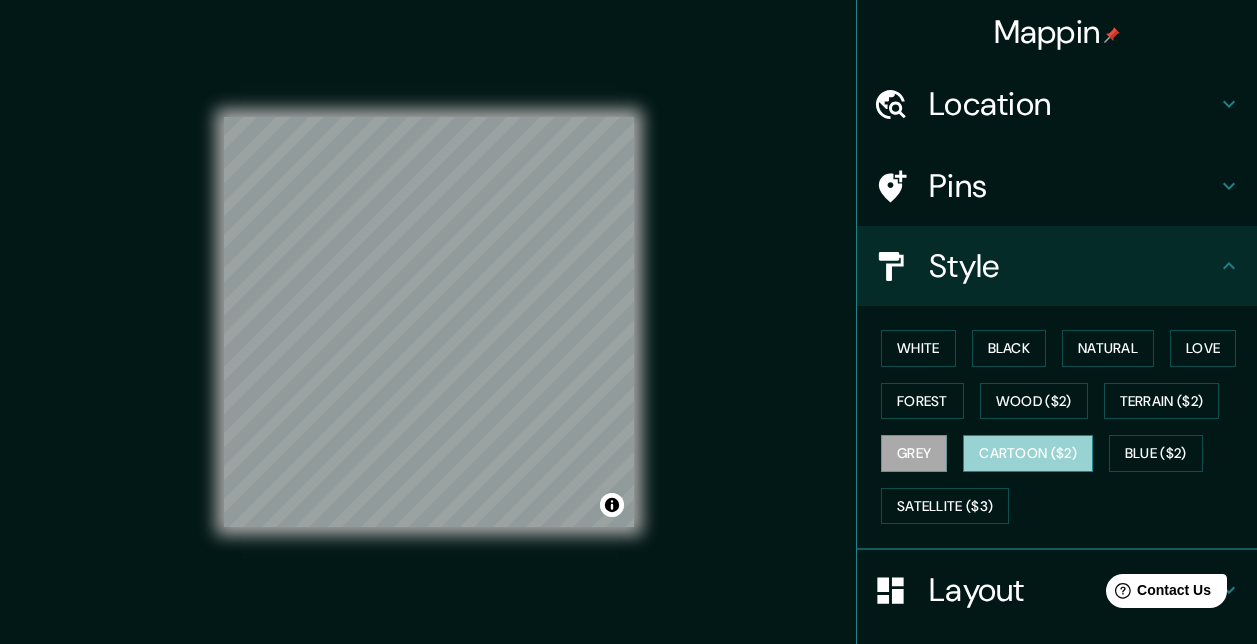 click on "Cartoon ($2)" at bounding box center [1028, 453] 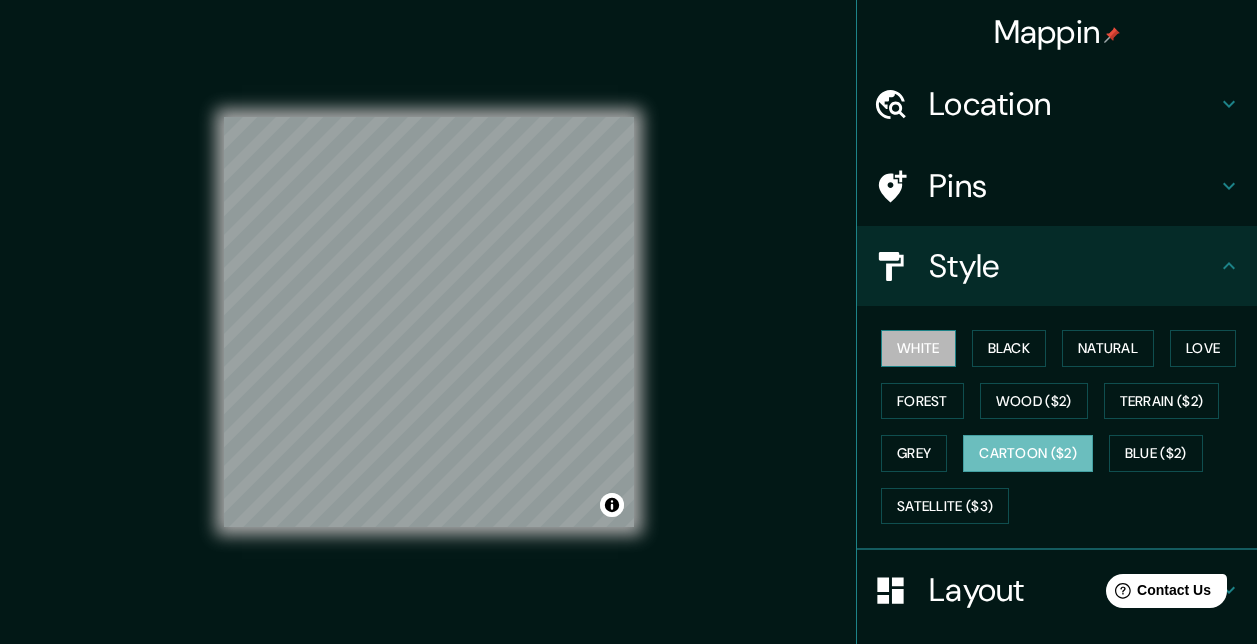 click on "White" at bounding box center [918, 348] 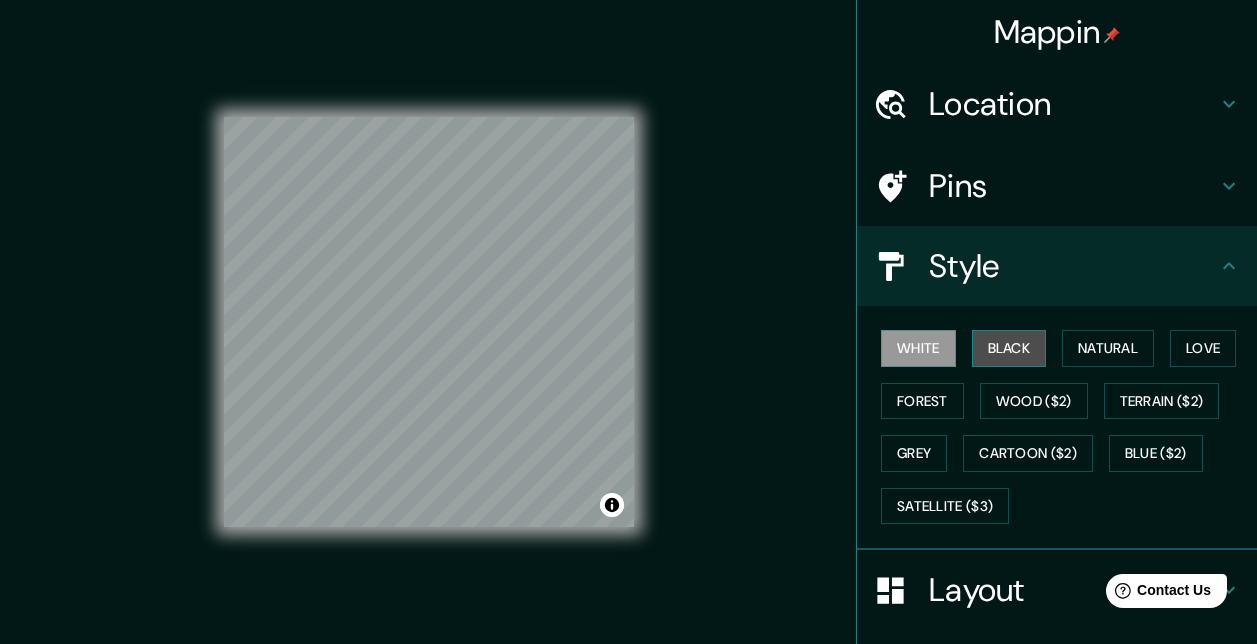 click on "Black" at bounding box center (1009, 348) 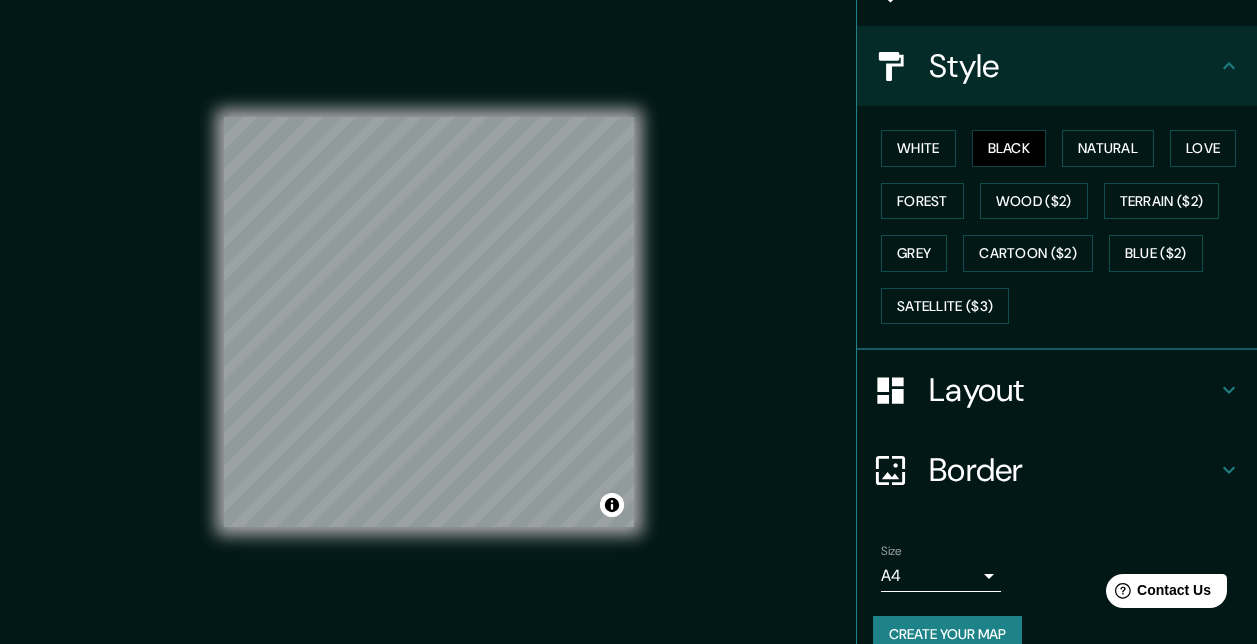 scroll, scrollTop: 233, scrollLeft: 0, axis: vertical 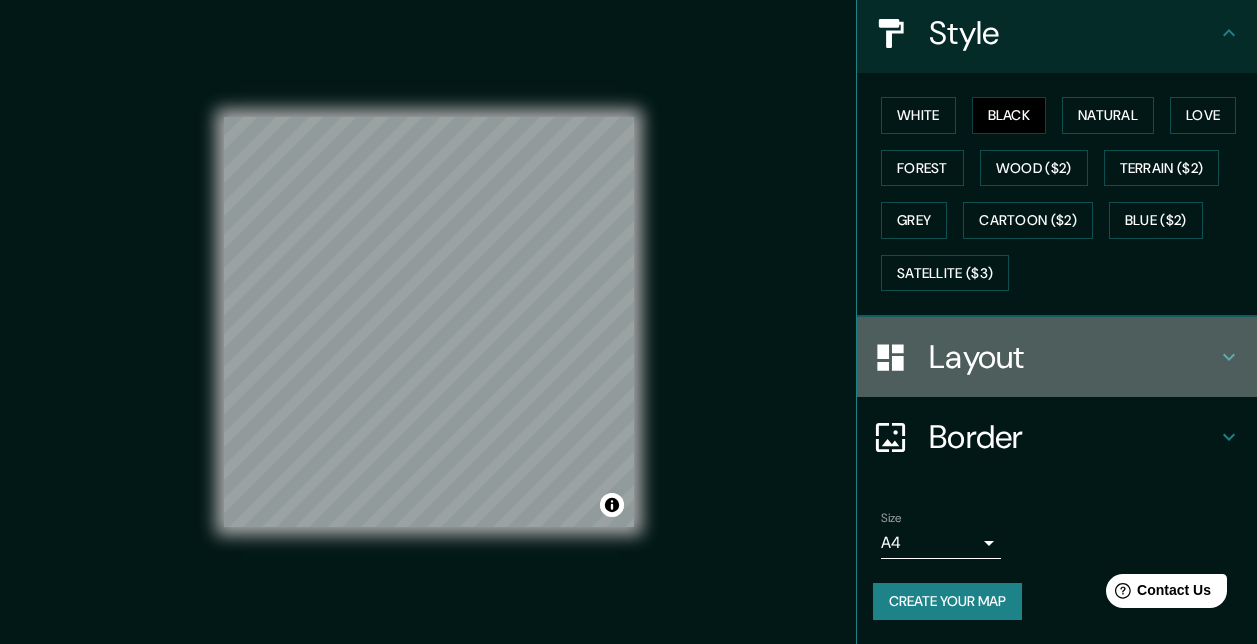 click 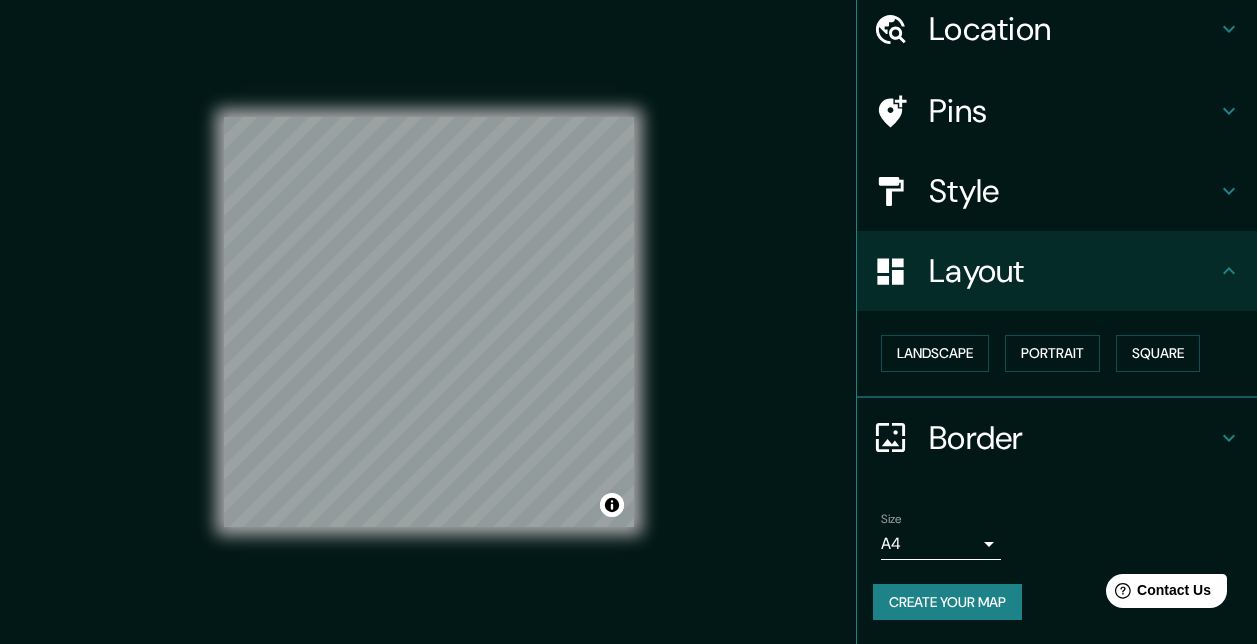 scroll, scrollTop: 75, scrollLeft: 0, axis: vertical 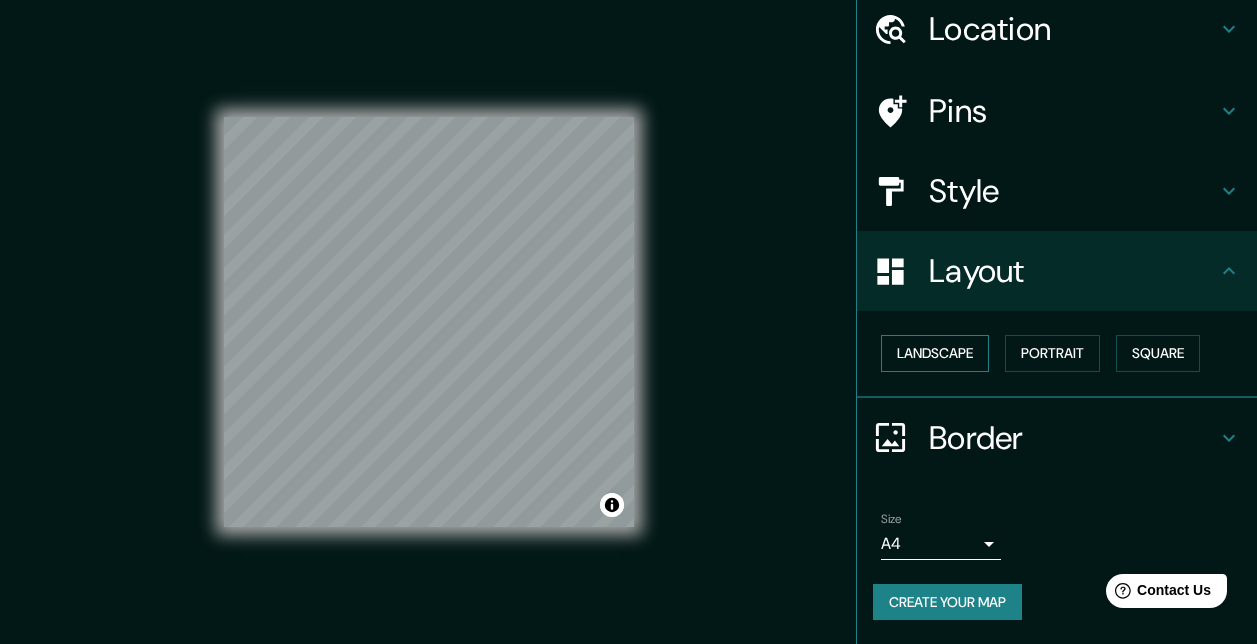 click on "Landscape" at bounding box center (935, 353) 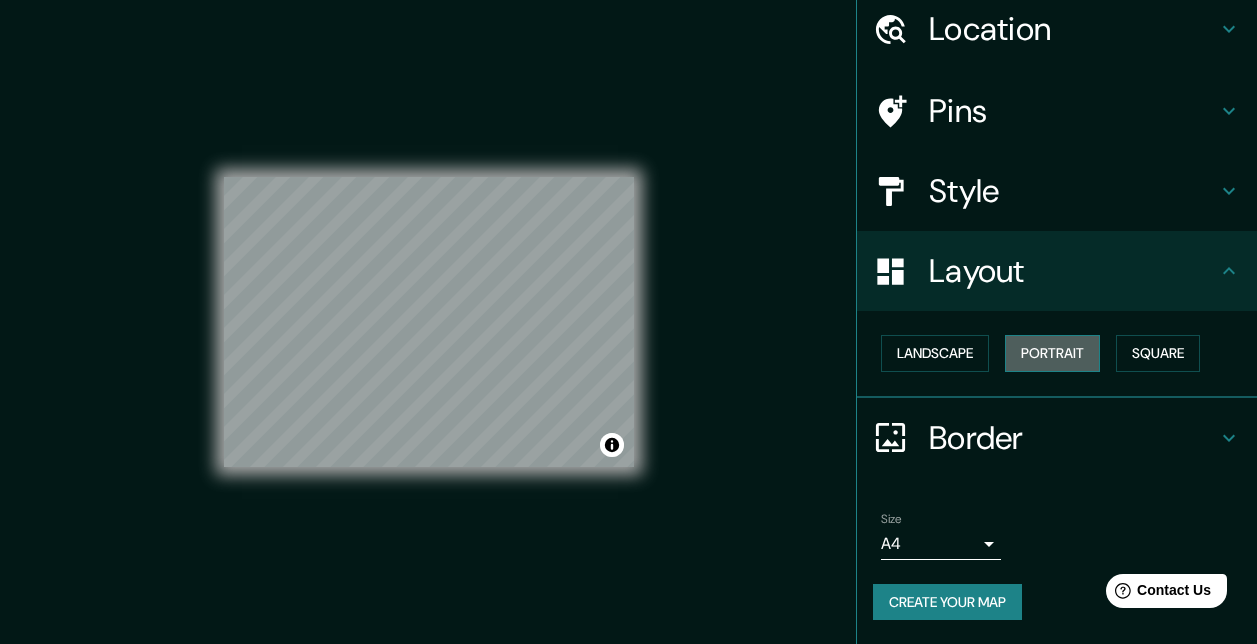 click on "Portrait" at bounding box center (1052, 353) 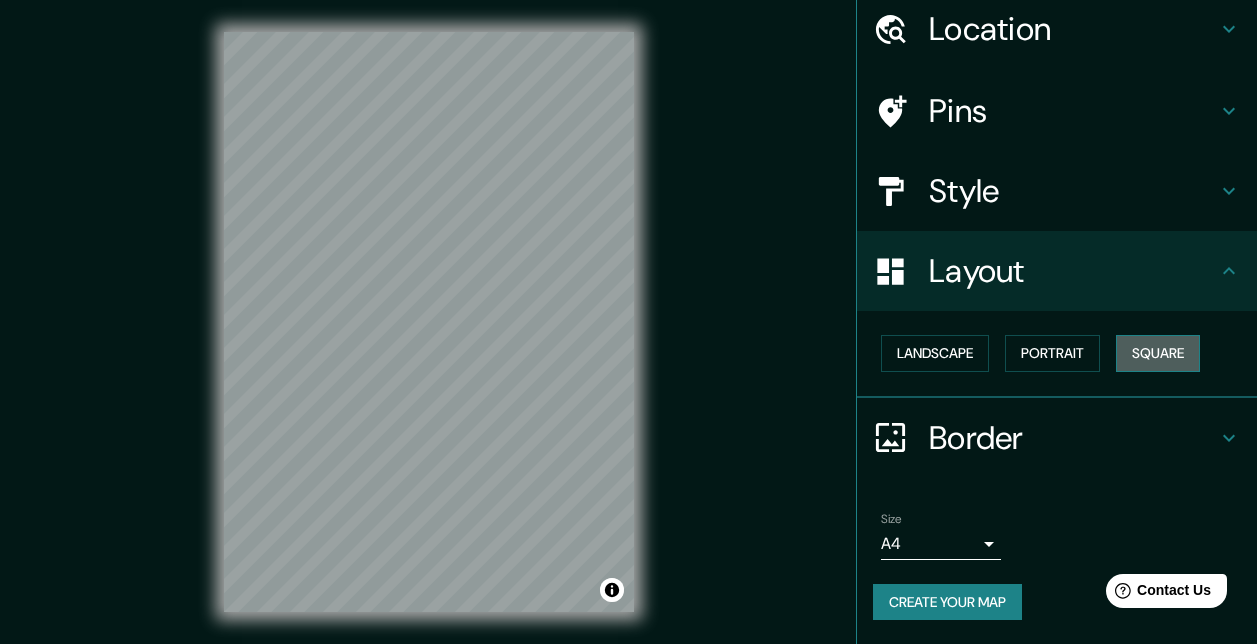 click on "Square" at bounding box center [1158, 353] 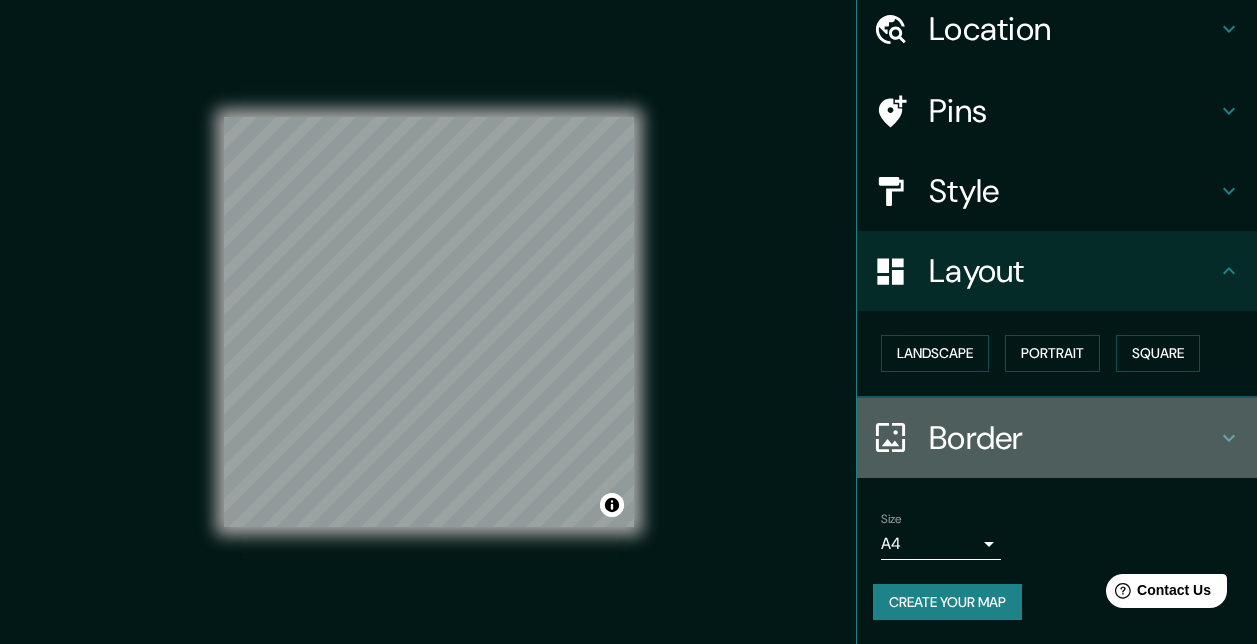 click 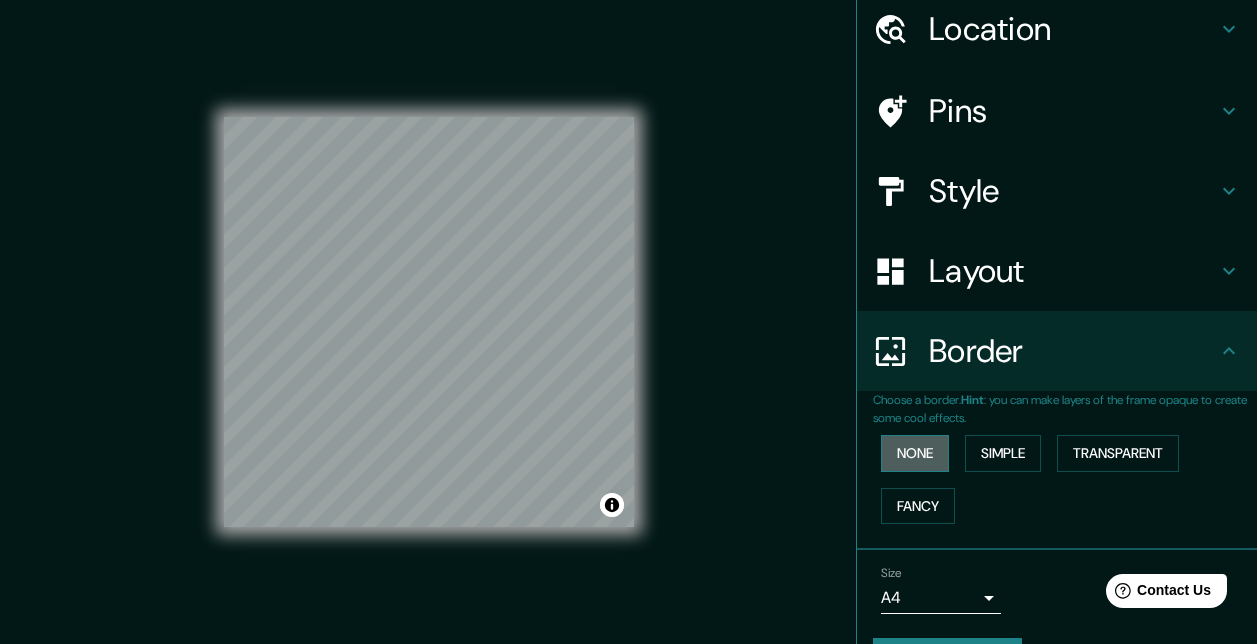 click on "None" at bounding box center [915, 453] 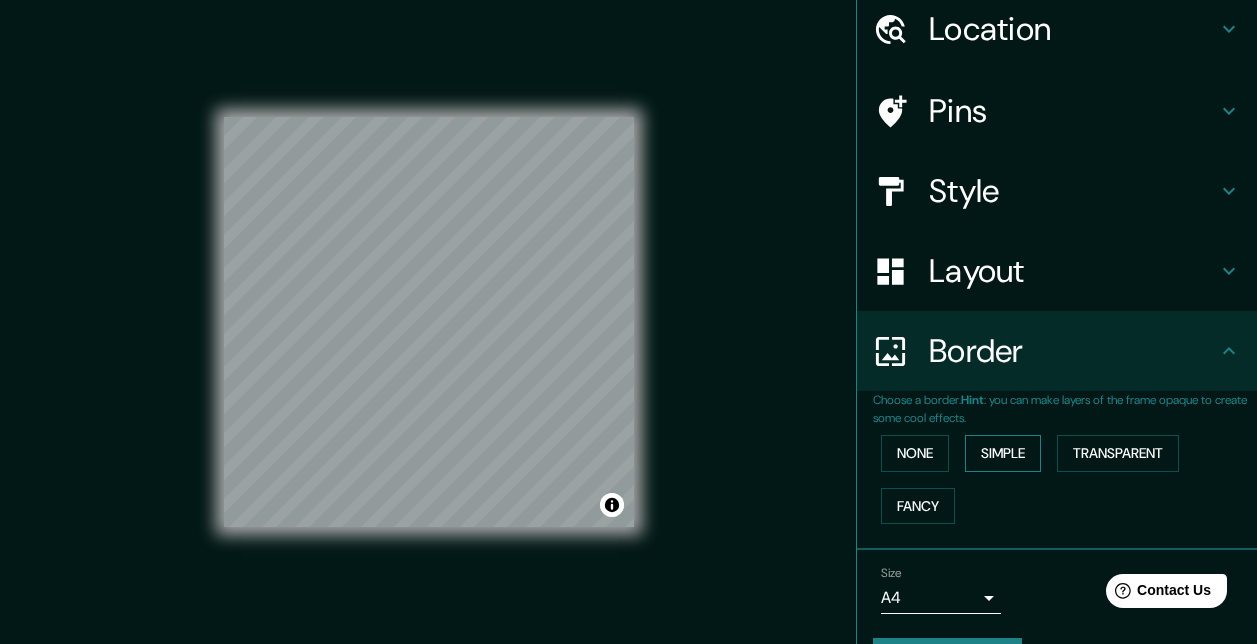 click on "Simple" at bounding box center (1003, 453) 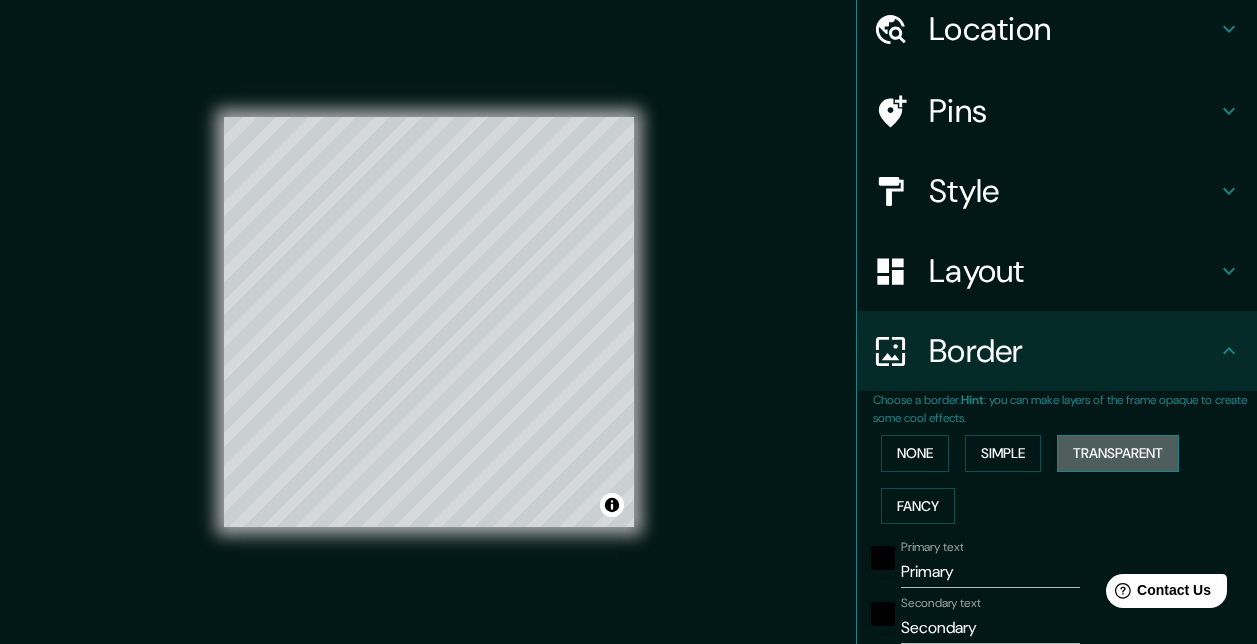 click on "Transparent" at bounding box center (1118, 453) 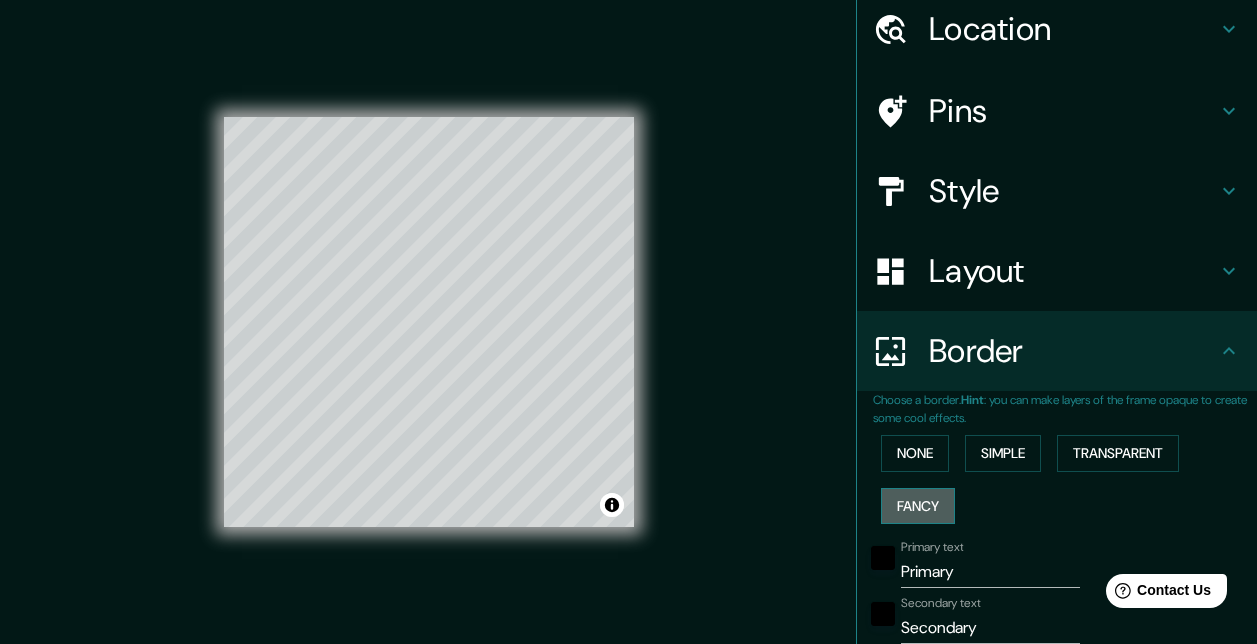 click on "Fancy" at bounding box center [918, 506] 